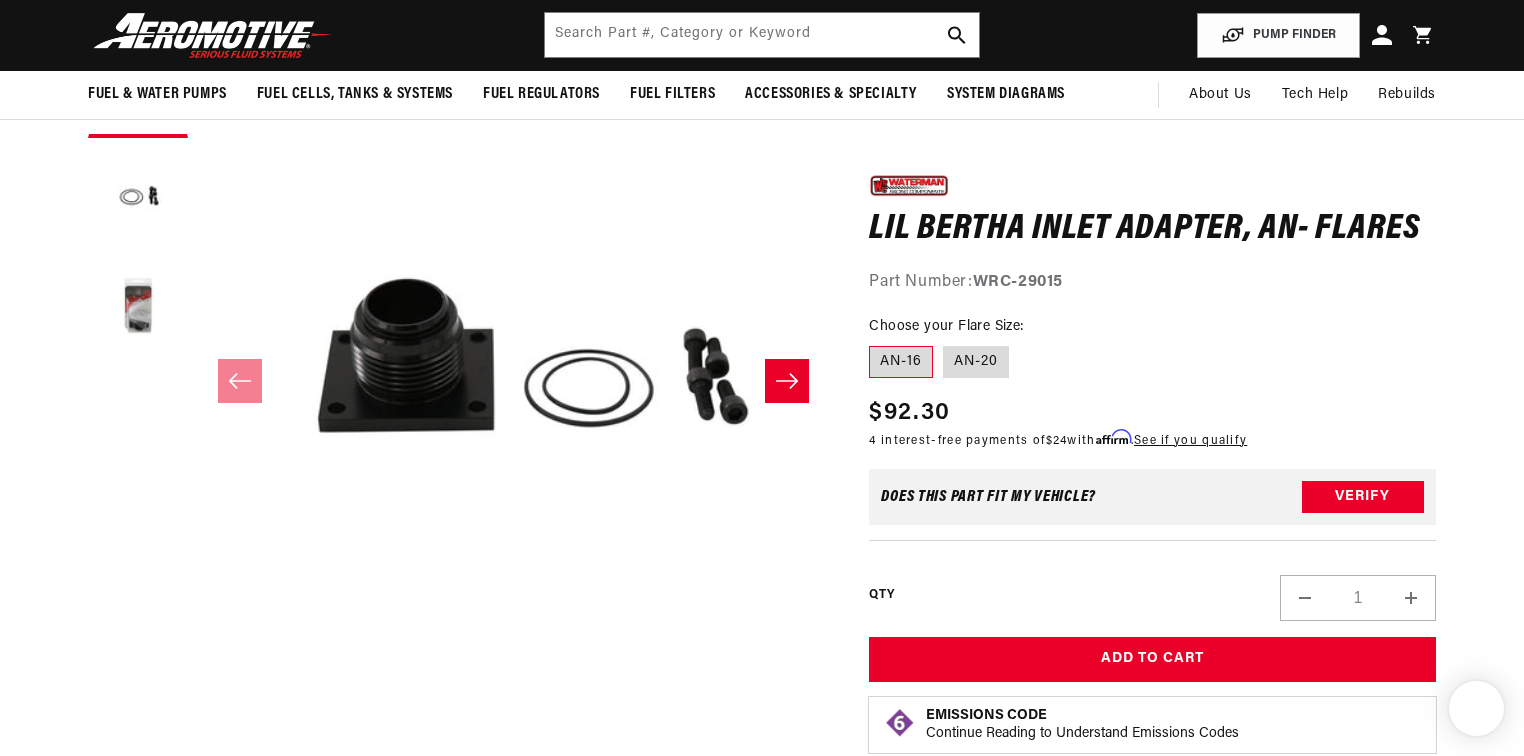 scroll, scrollTop: 0, scrollLeft: 0, axis: both 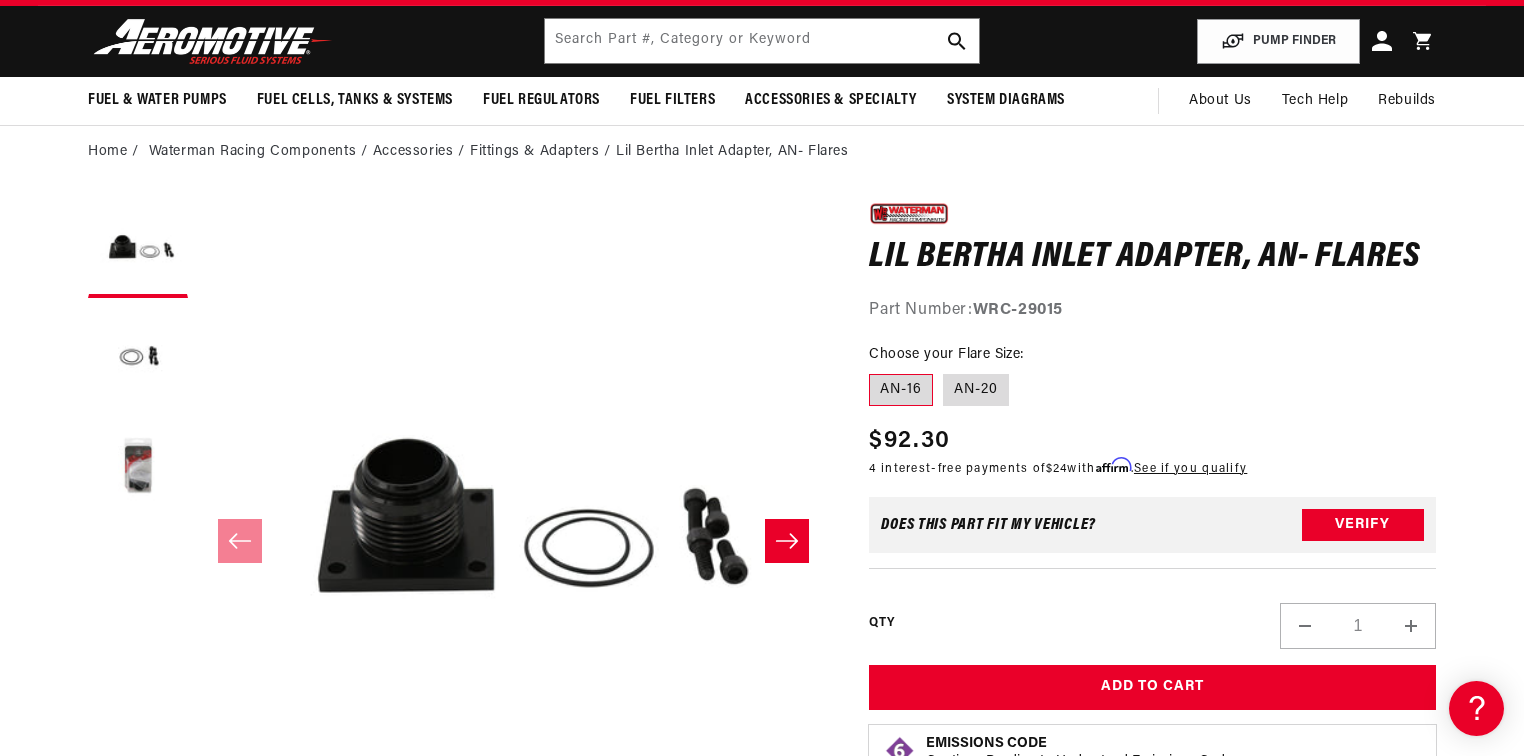 click on "0.0 star rating      Write a review
Lil Bertha Inlet Adapter, AN- Flares
Lil Bertha Inlet Adapter, AN- Flares
0.0 star rating      Write a review
Part Number:  WRC-29015
Skip to product information
Open media 1 in modal
Open media 2 in modal
Open media 3 in modal" at bounding box center (762, 717) 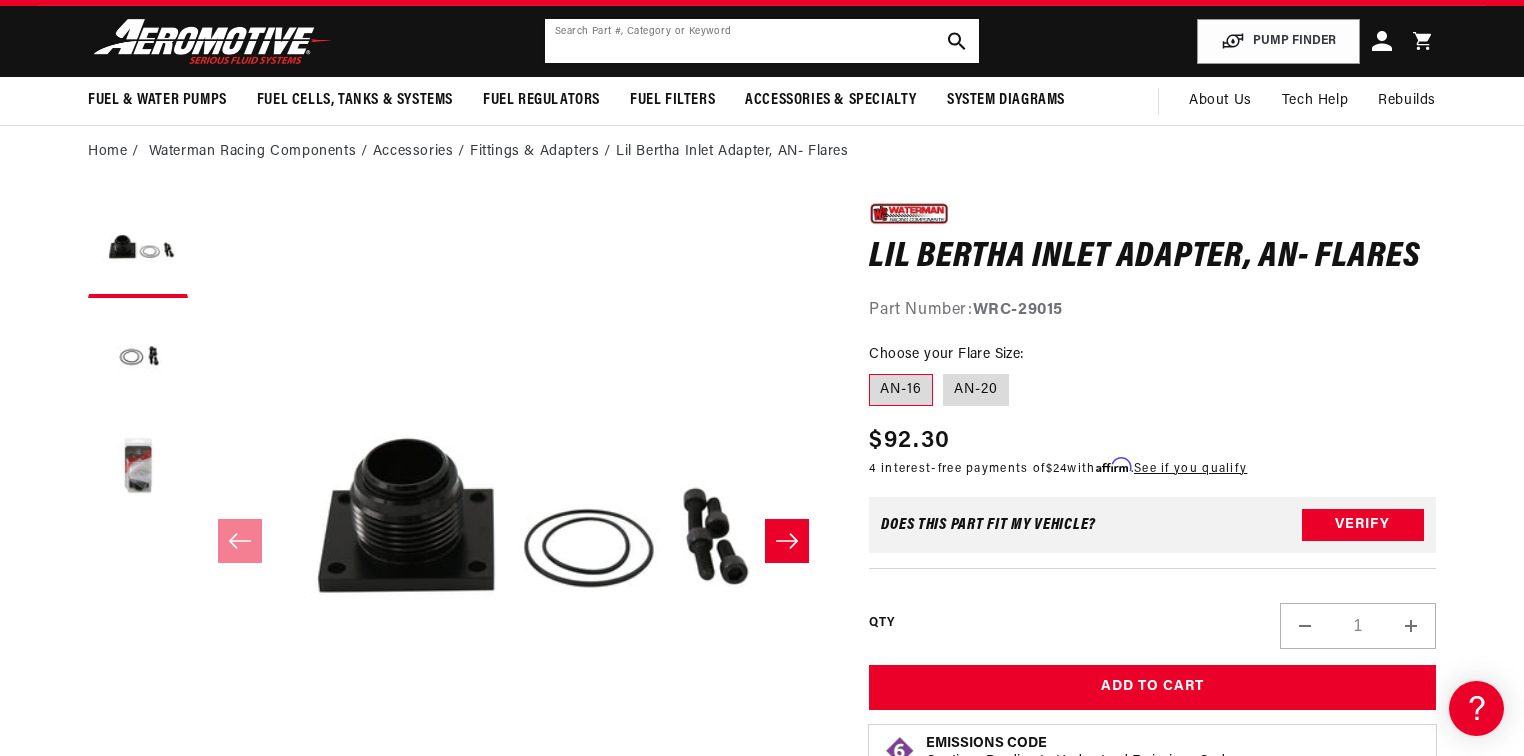 click 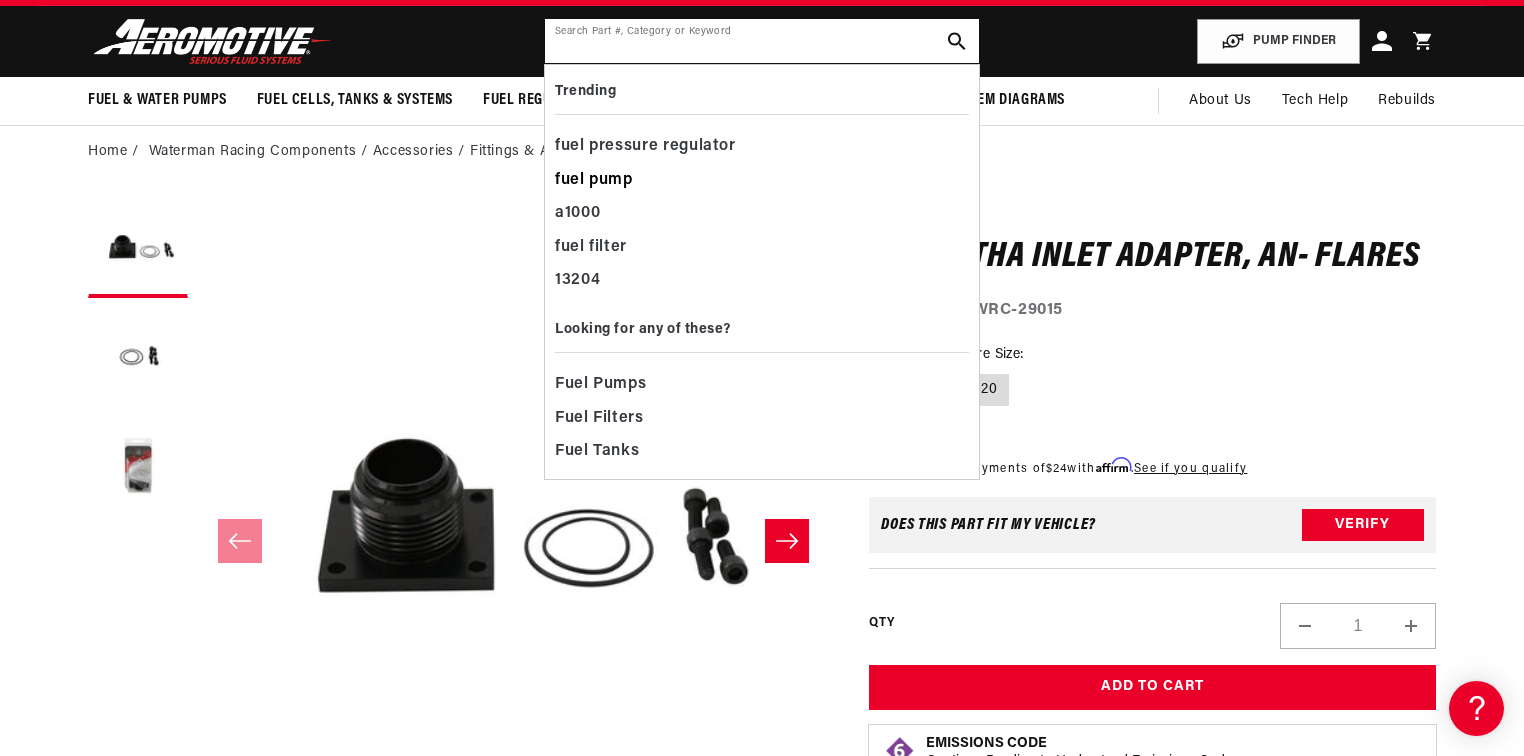 paste on "29007" 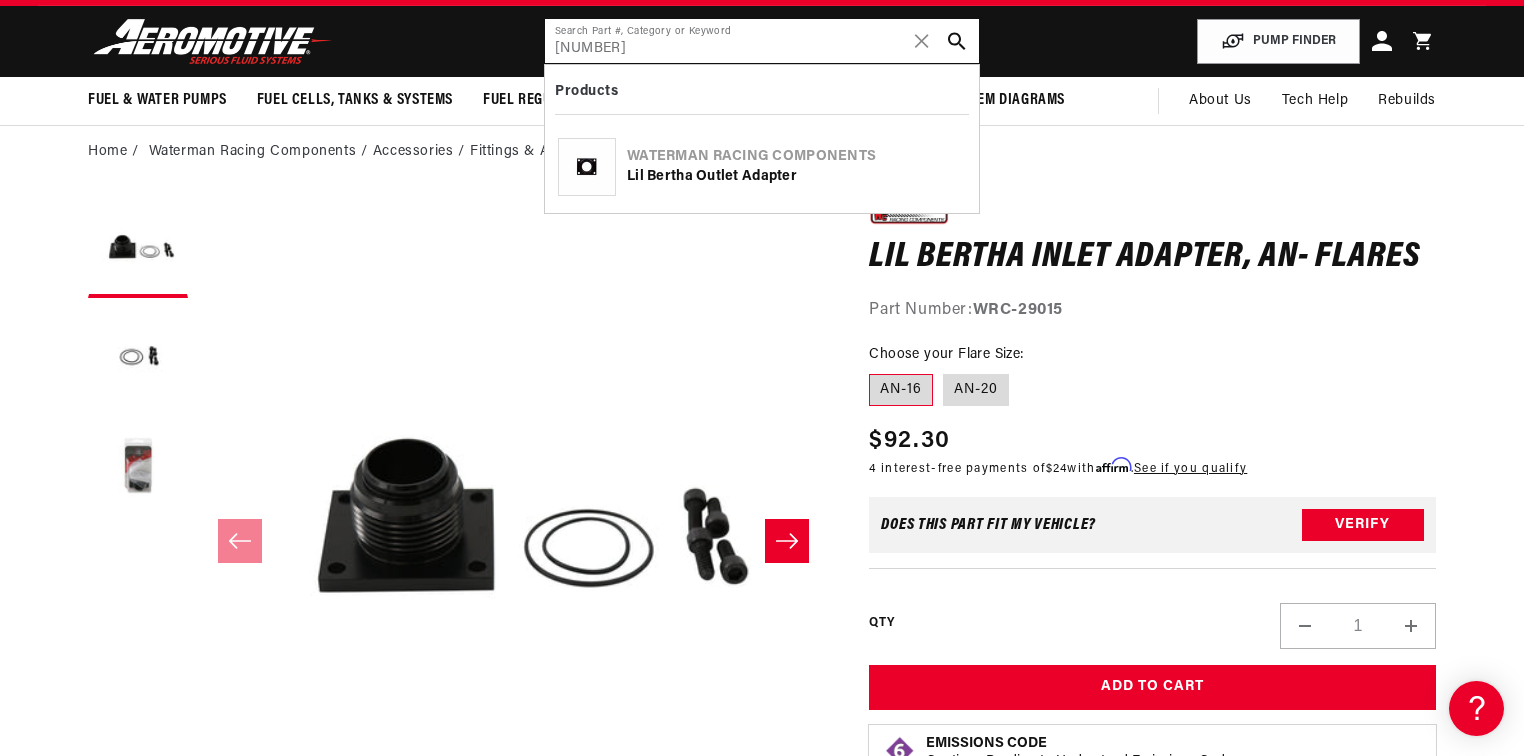 scroll, scrollTop: 0, scrollLeft: 0, axis: both 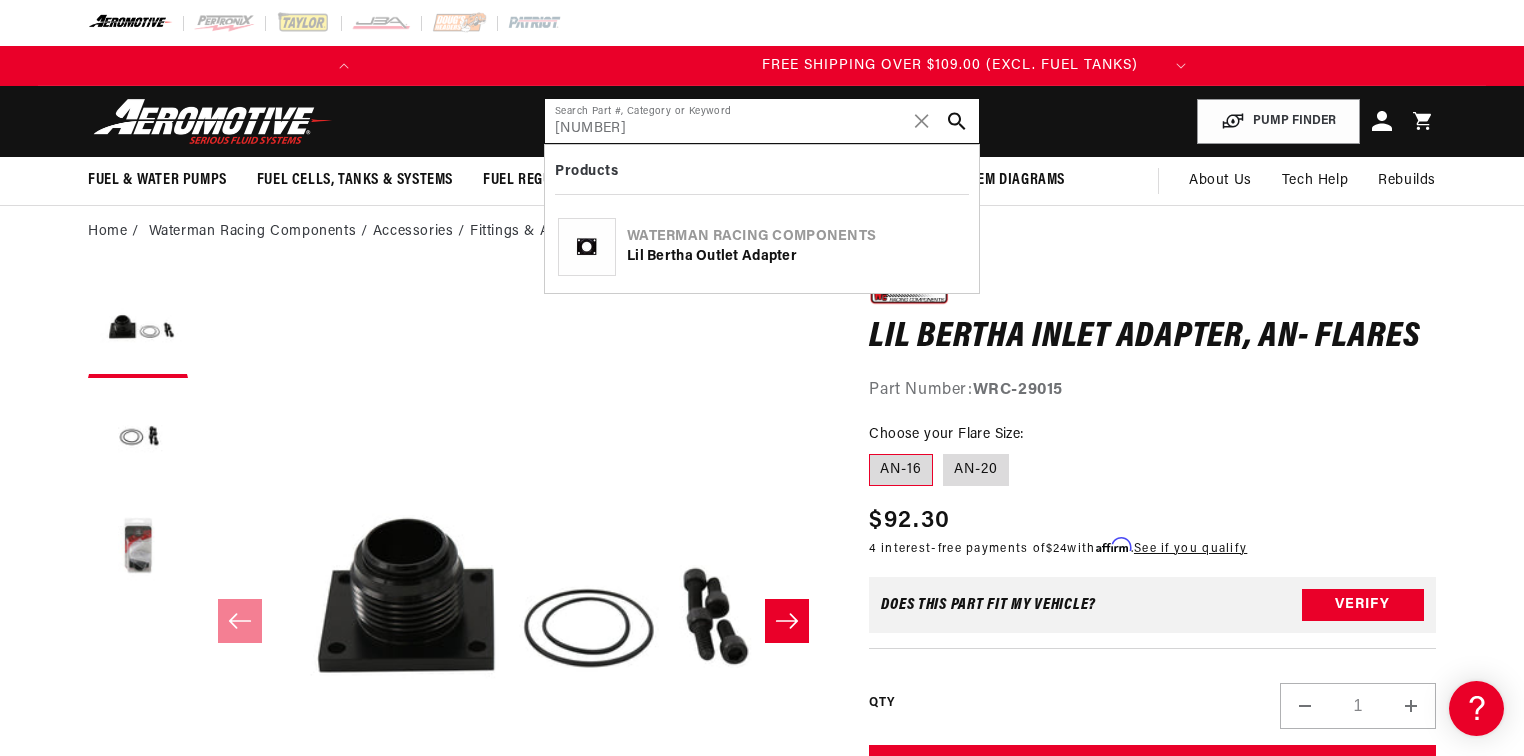 type on "29007" 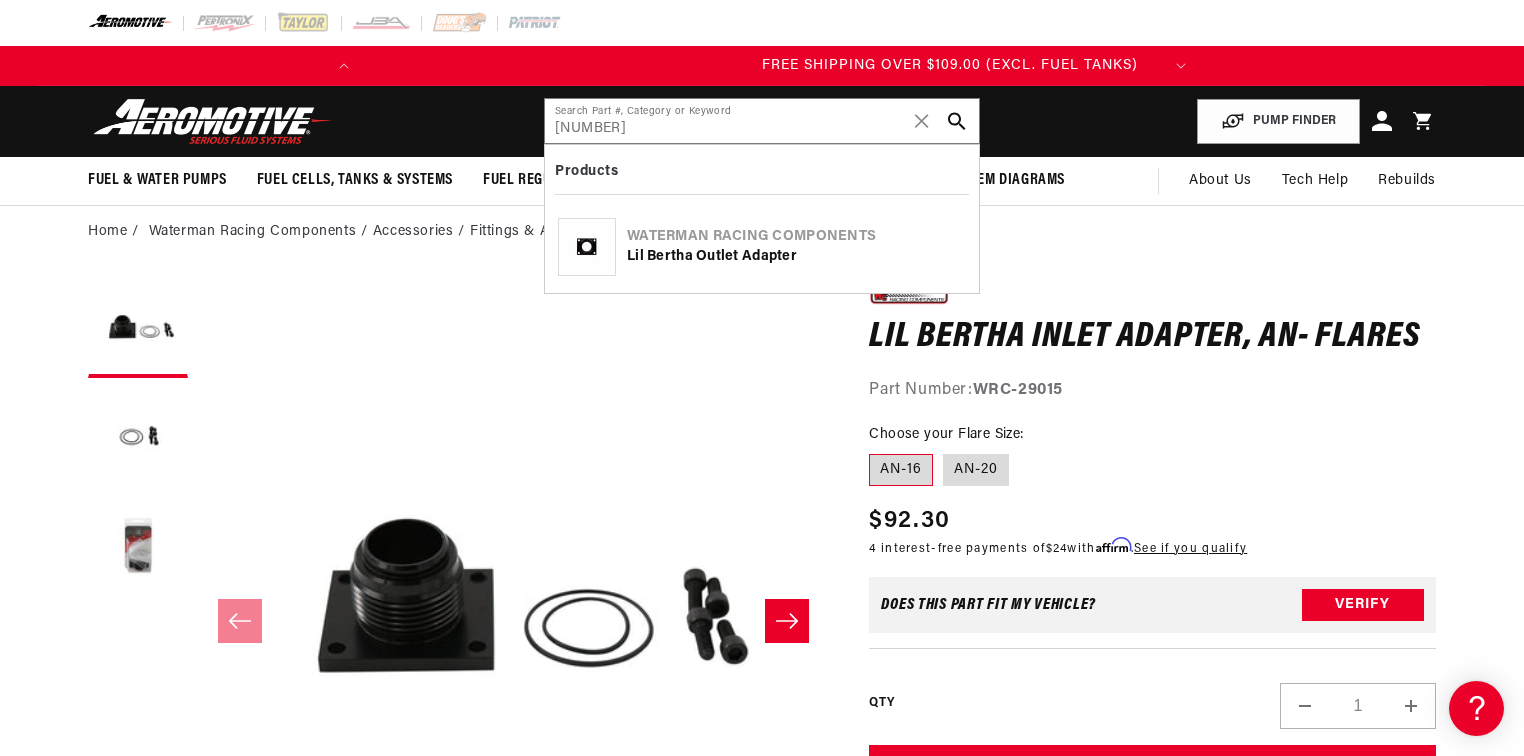 click on "Products" 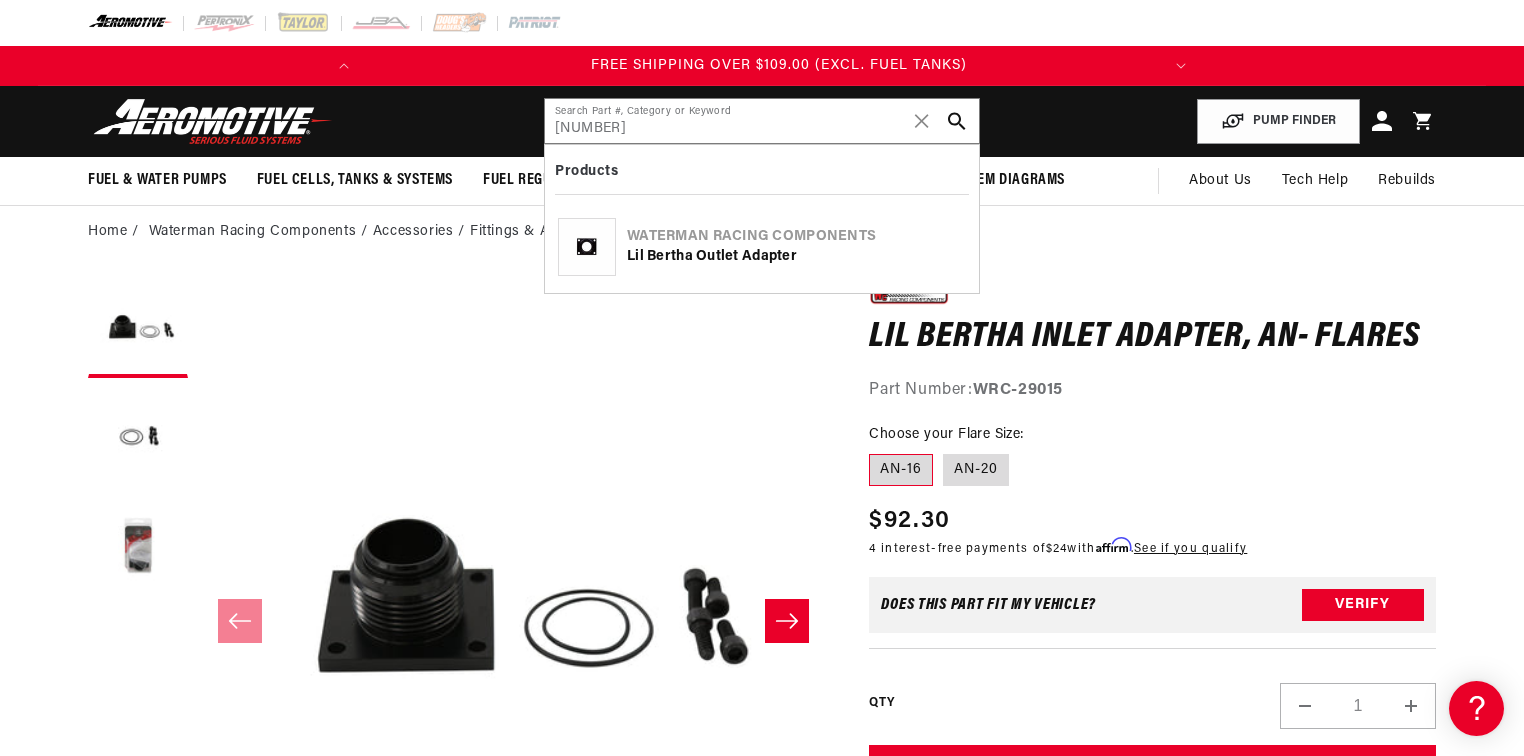 scroll, scrollTop: 0, scrollLeft: 791, axis: horizontal 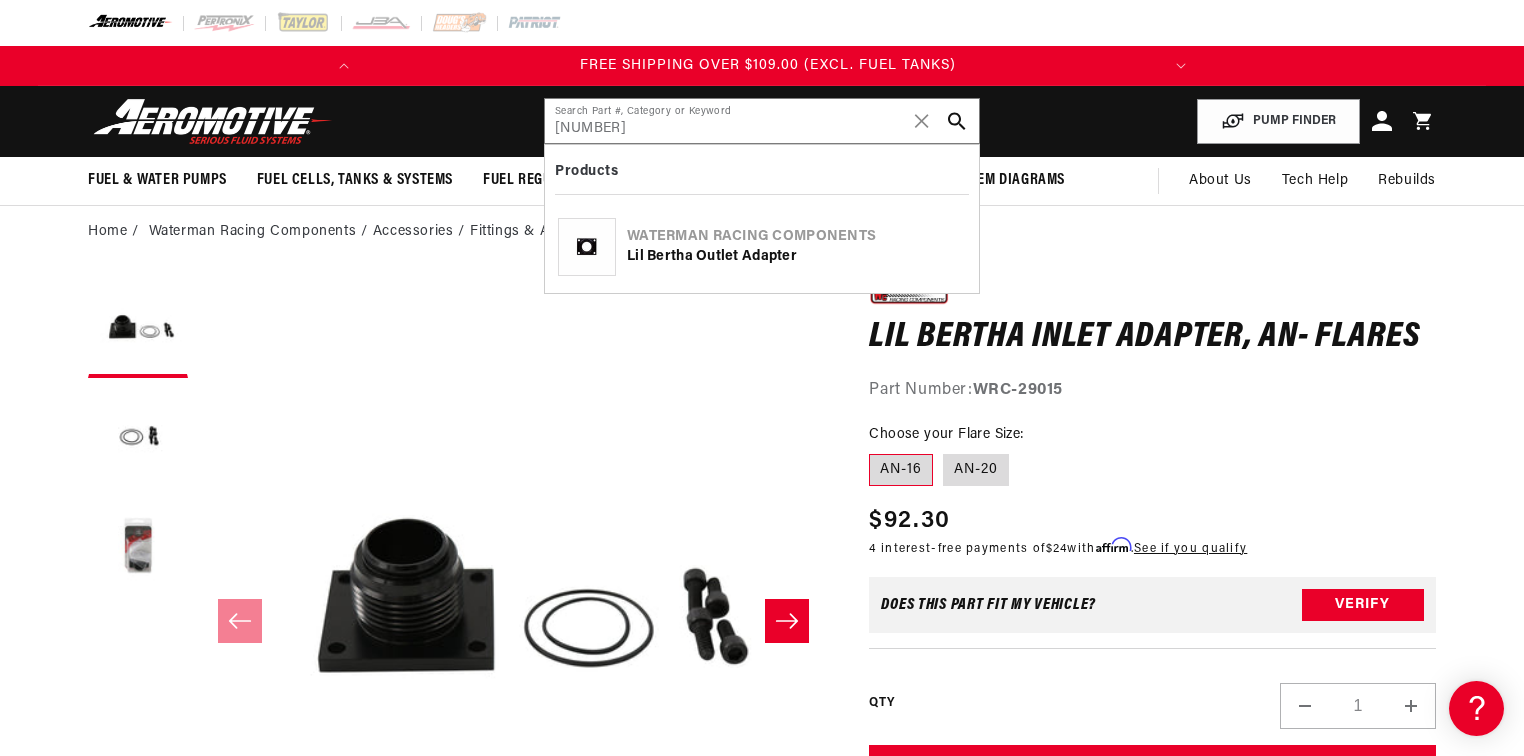 click on "Lil Bertha Outlet Adapter" 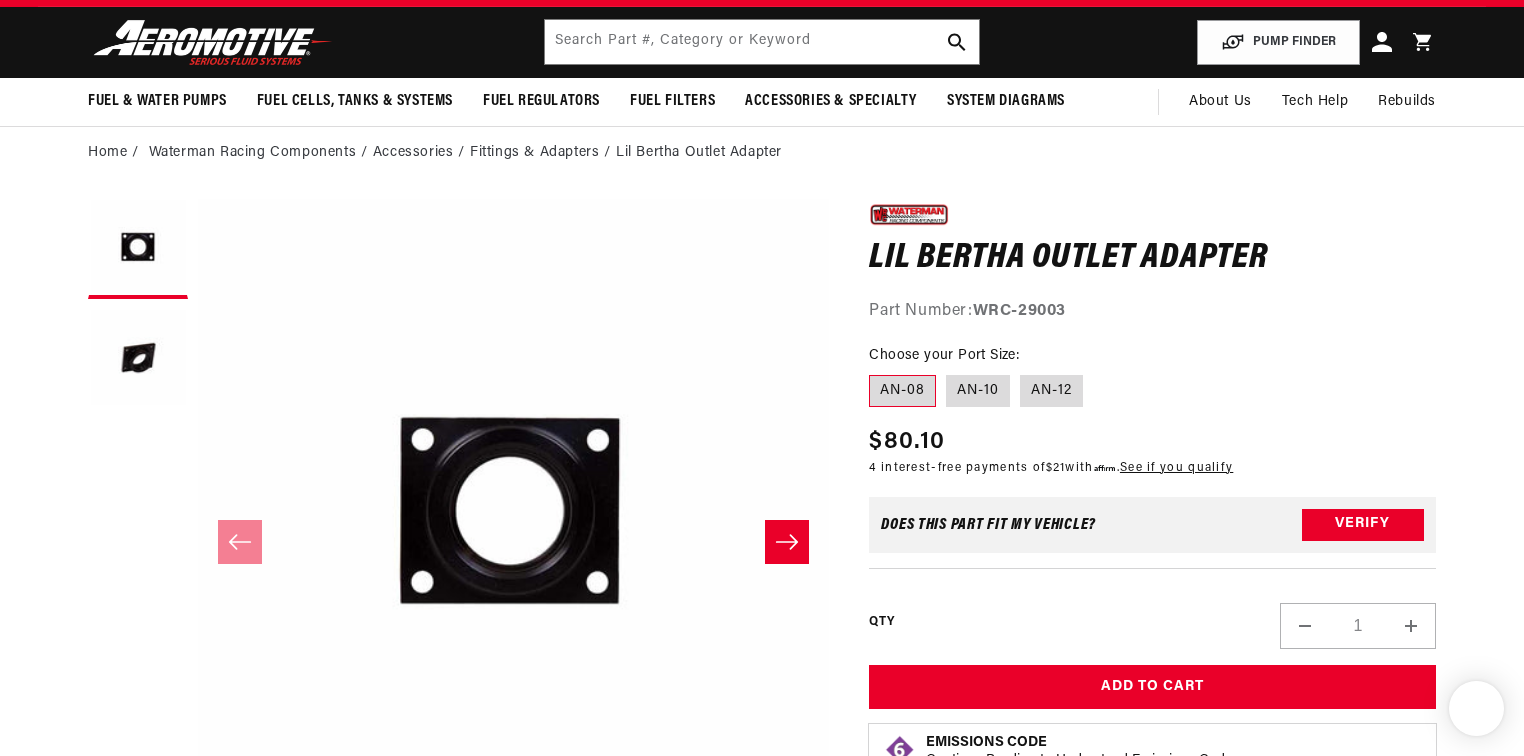 scroll, scrollTop: 160, scrollLeft: 0, axis: vertical 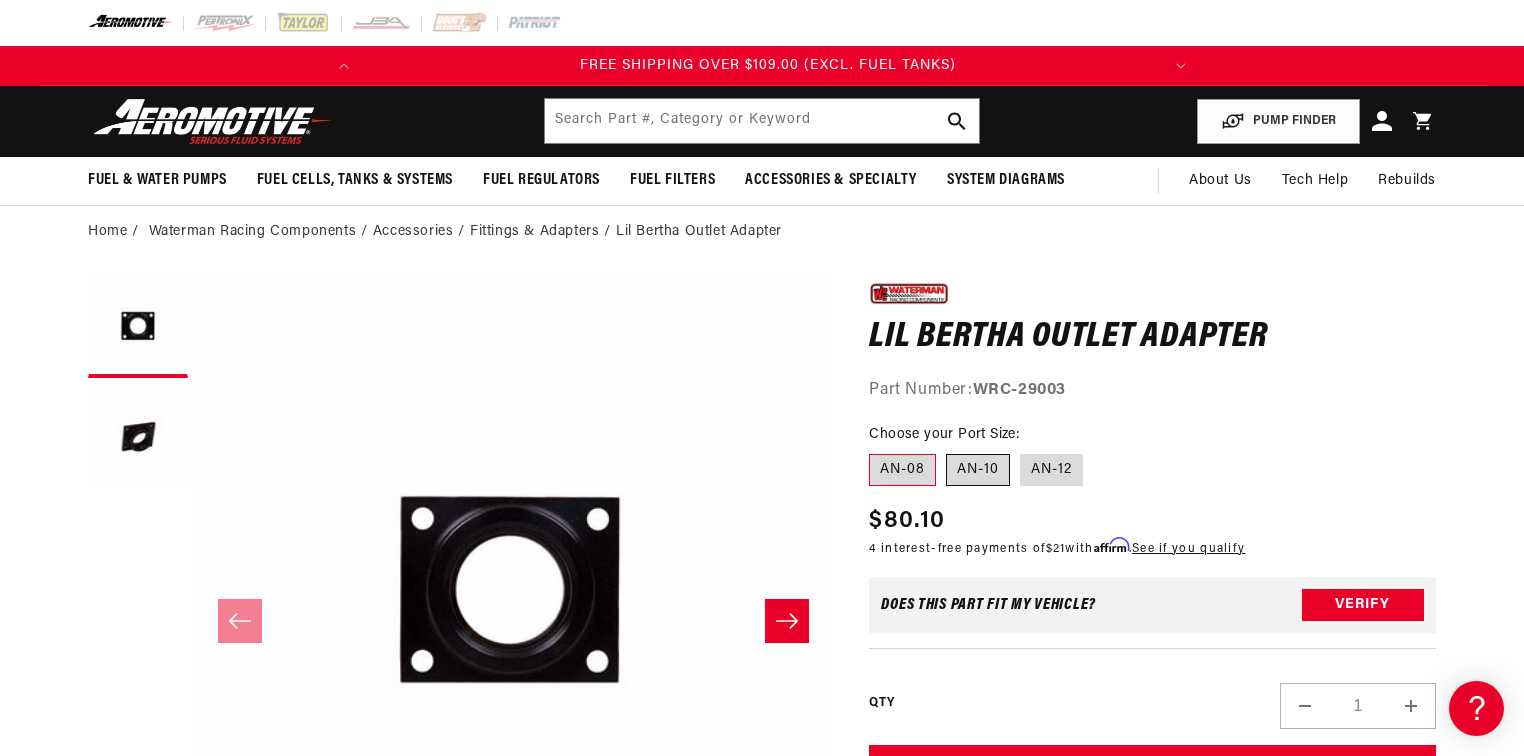 click on "AN-10" at bounding box center [978, 470] 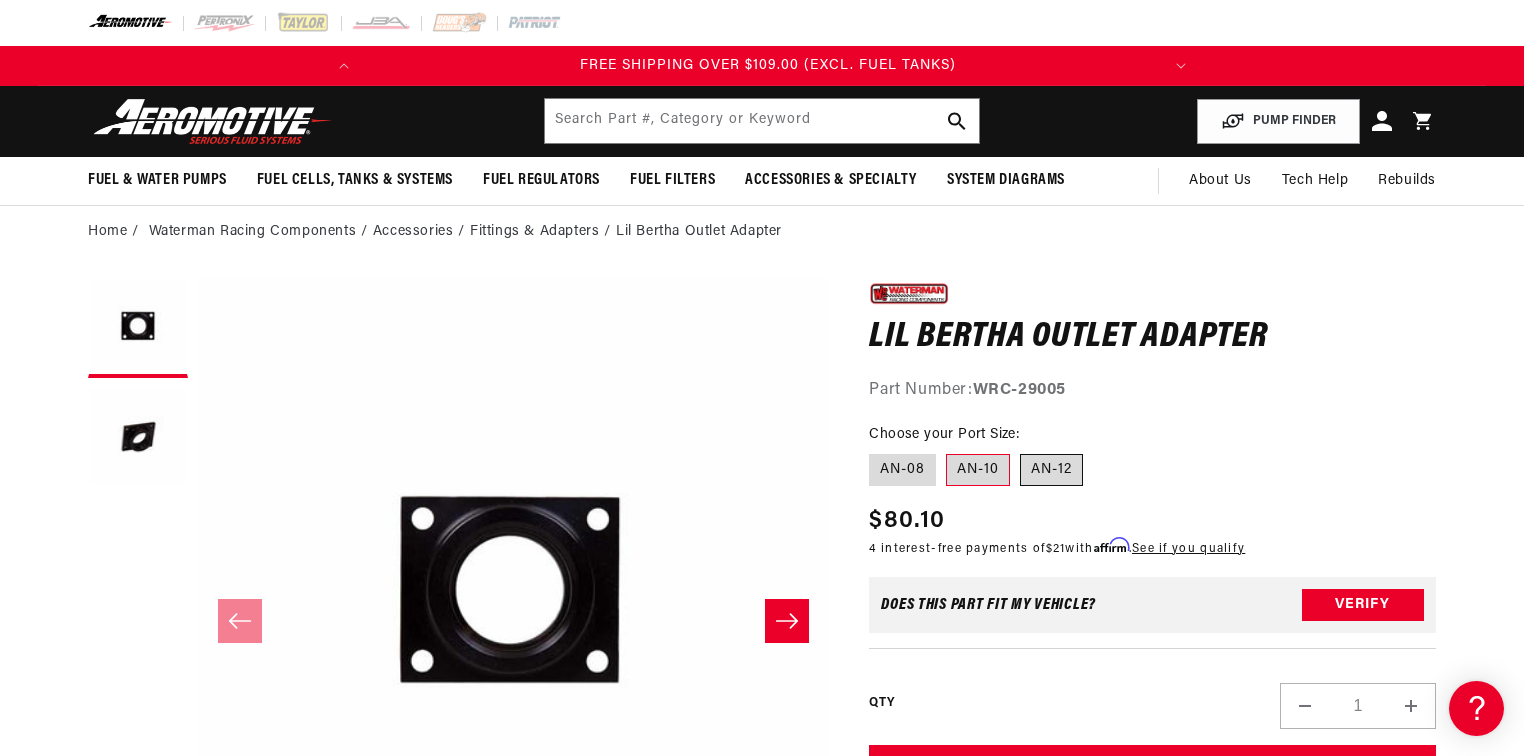 click on "AN-12" at bounding box center [1051, 470] 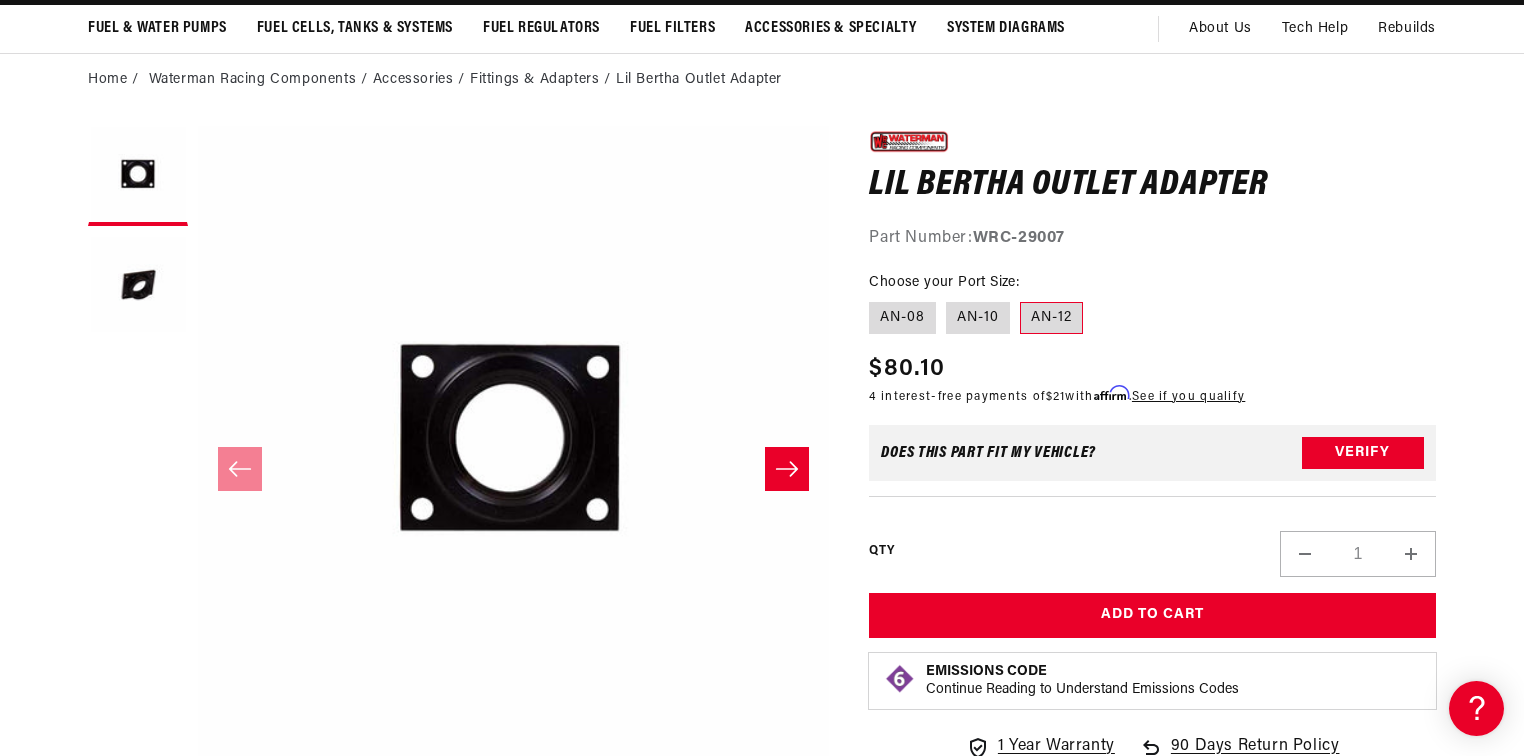 scroll, scrollTop: 160, scrollLeft: 0, axis: vertical 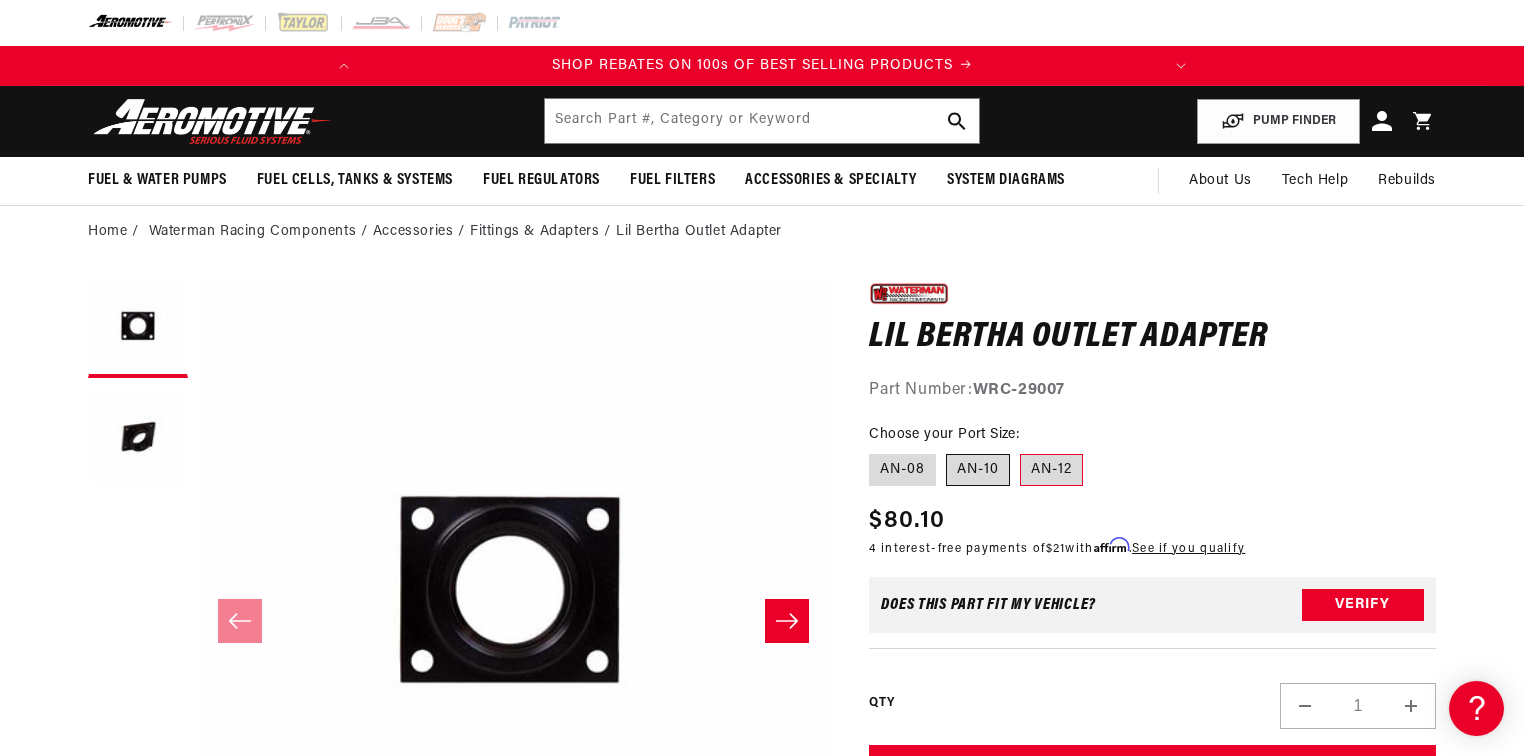 click on "AN-10" at bounding box center [978, 470] 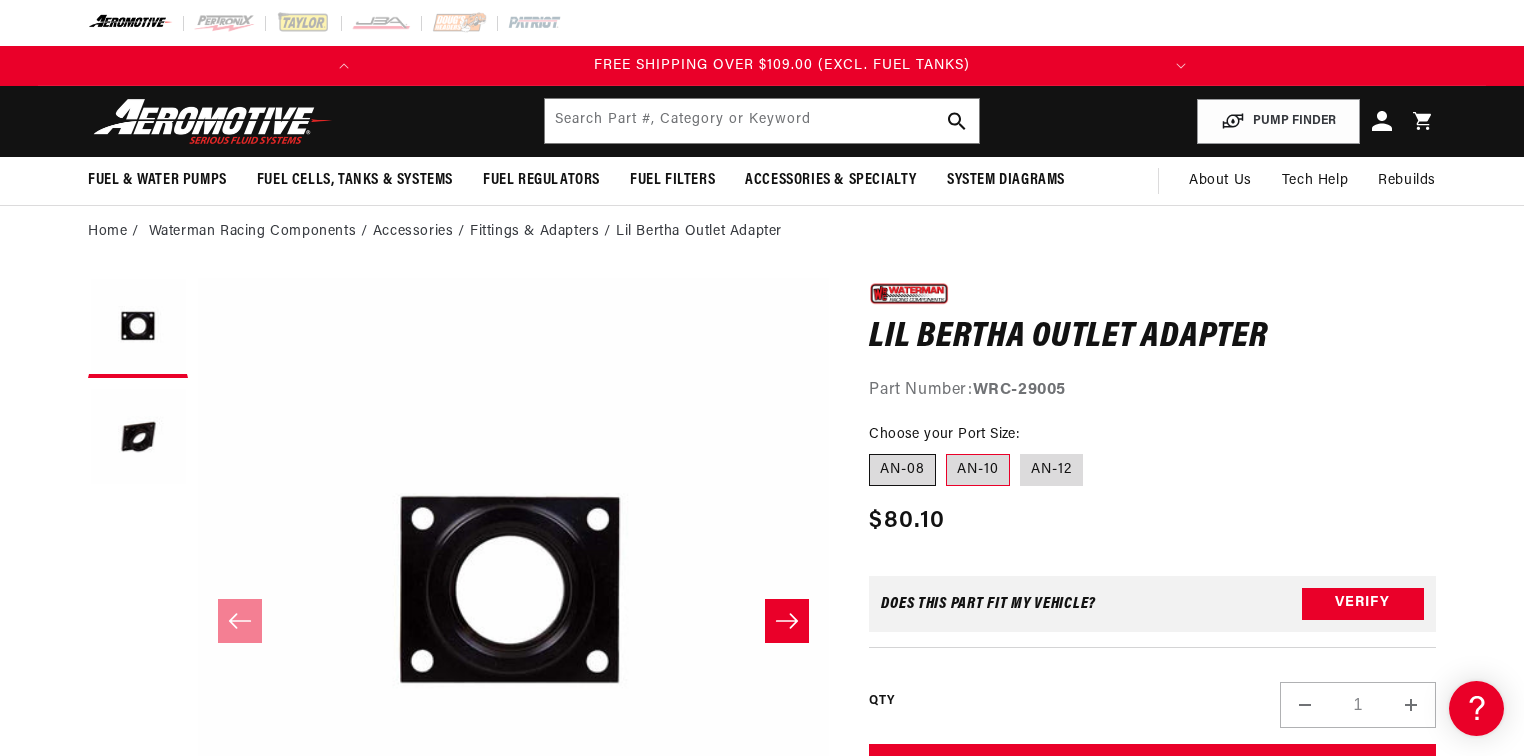 scroll, scrollTop: 0, scrollLeft: 791, axis: horizontal 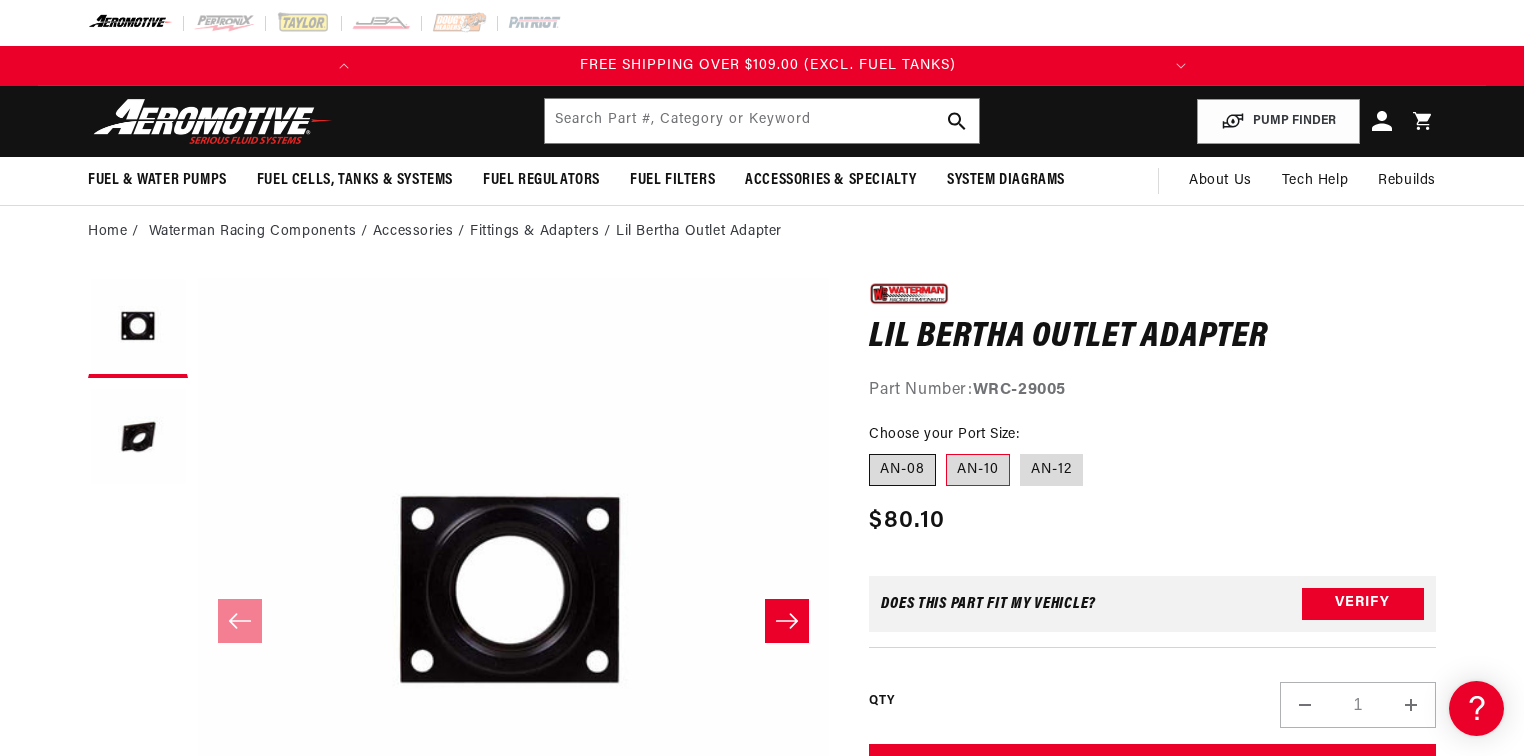 click on "AN-08" at bounding box center (902, 470) 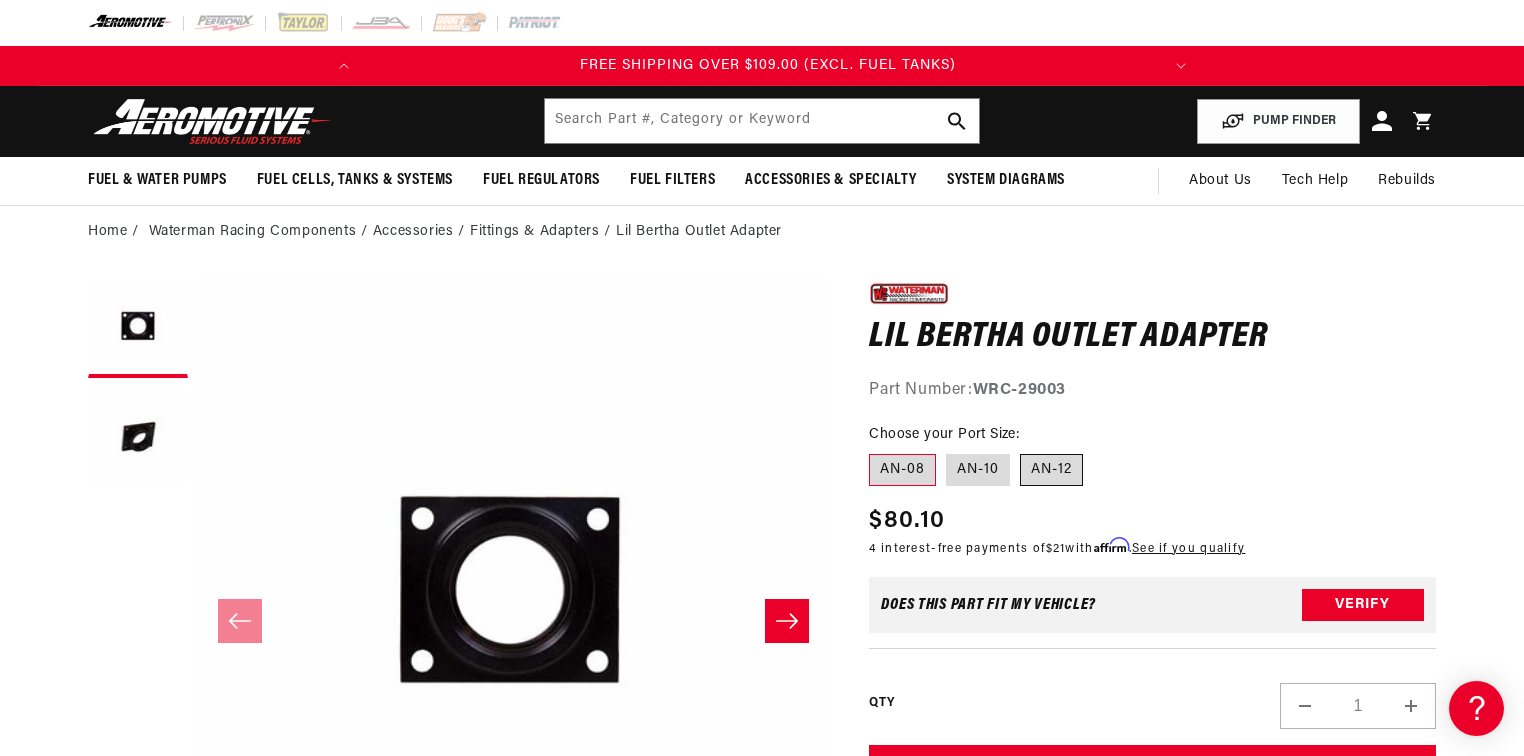 click on "AN-12" at bounding box center (1051, 470) 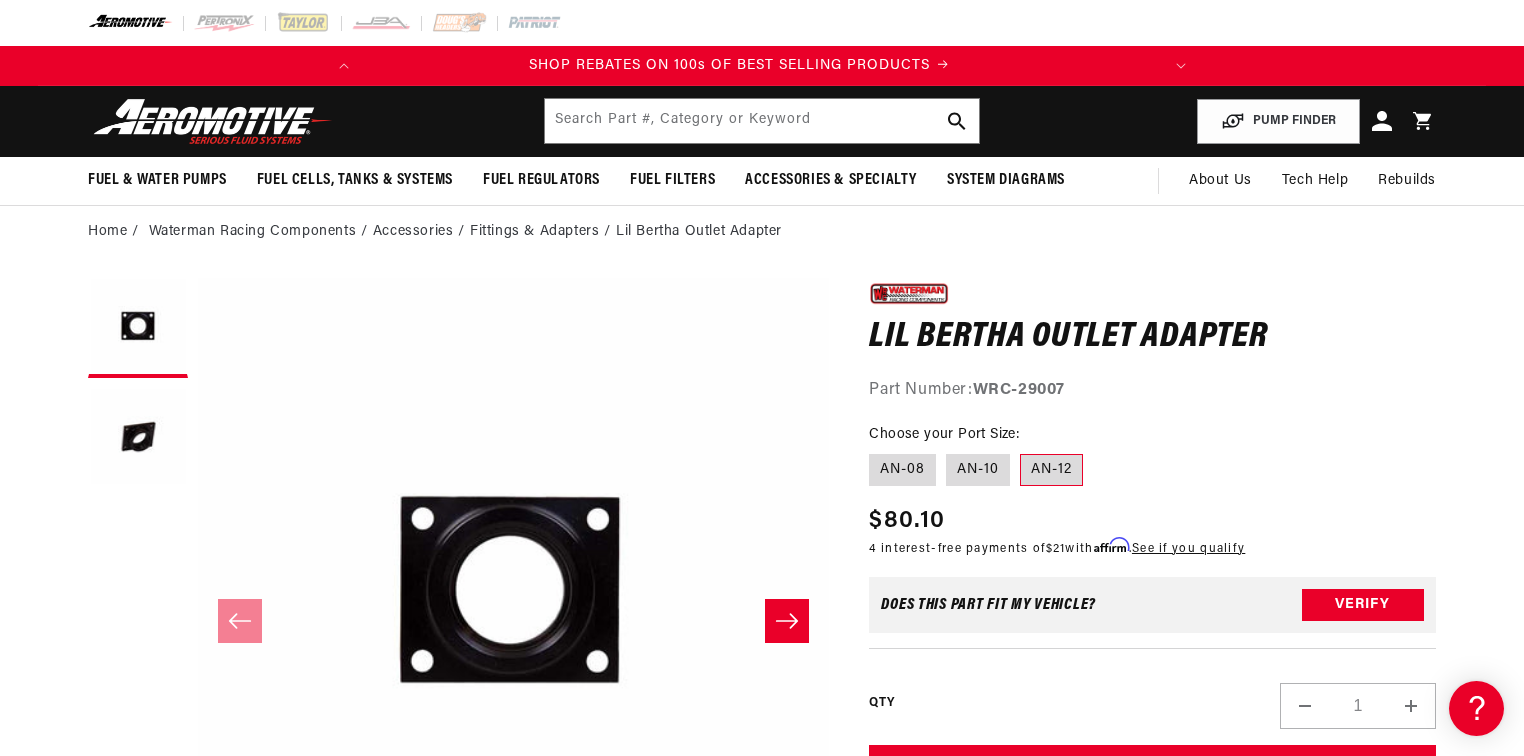 scroll, scrollTop: 0, scrollLeft: 0, axis: both 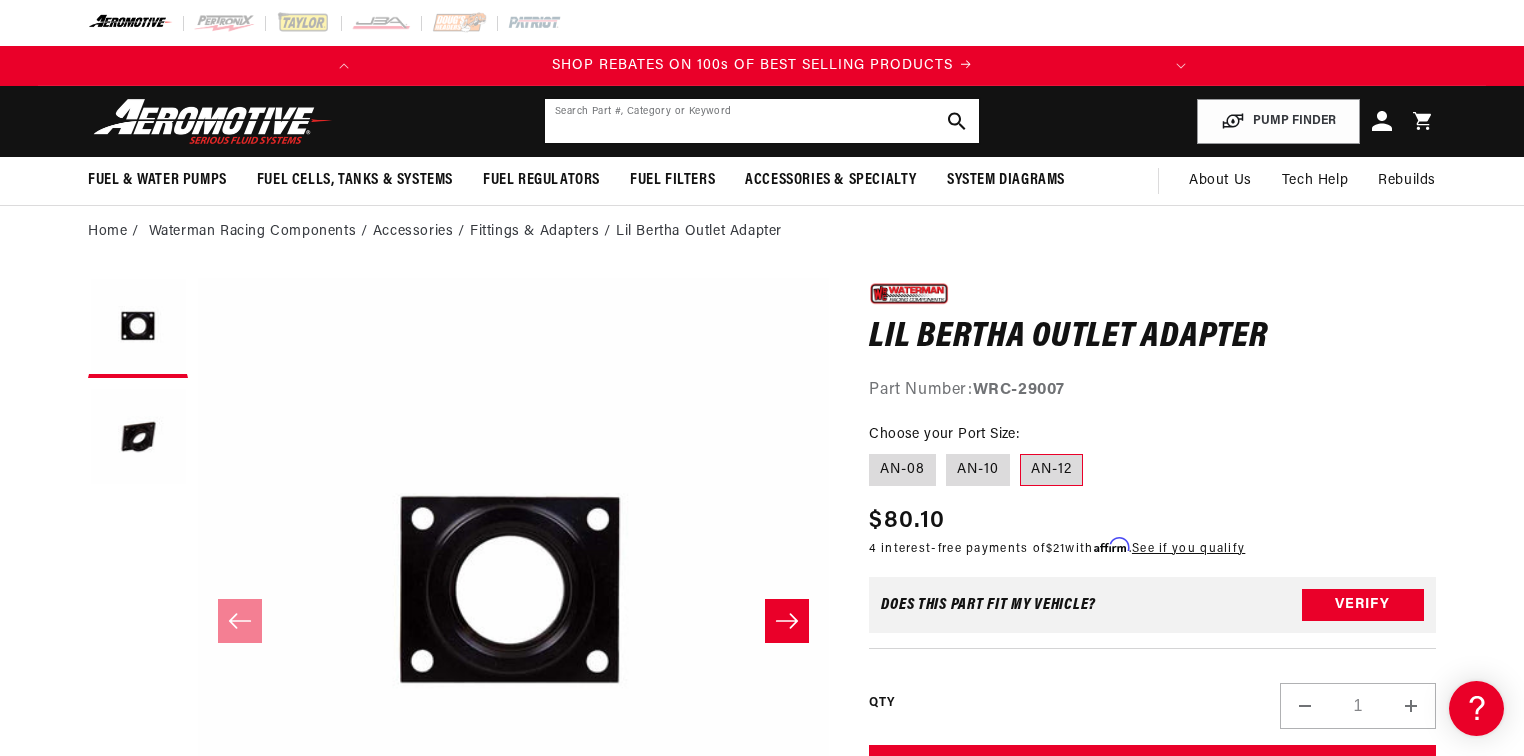 click 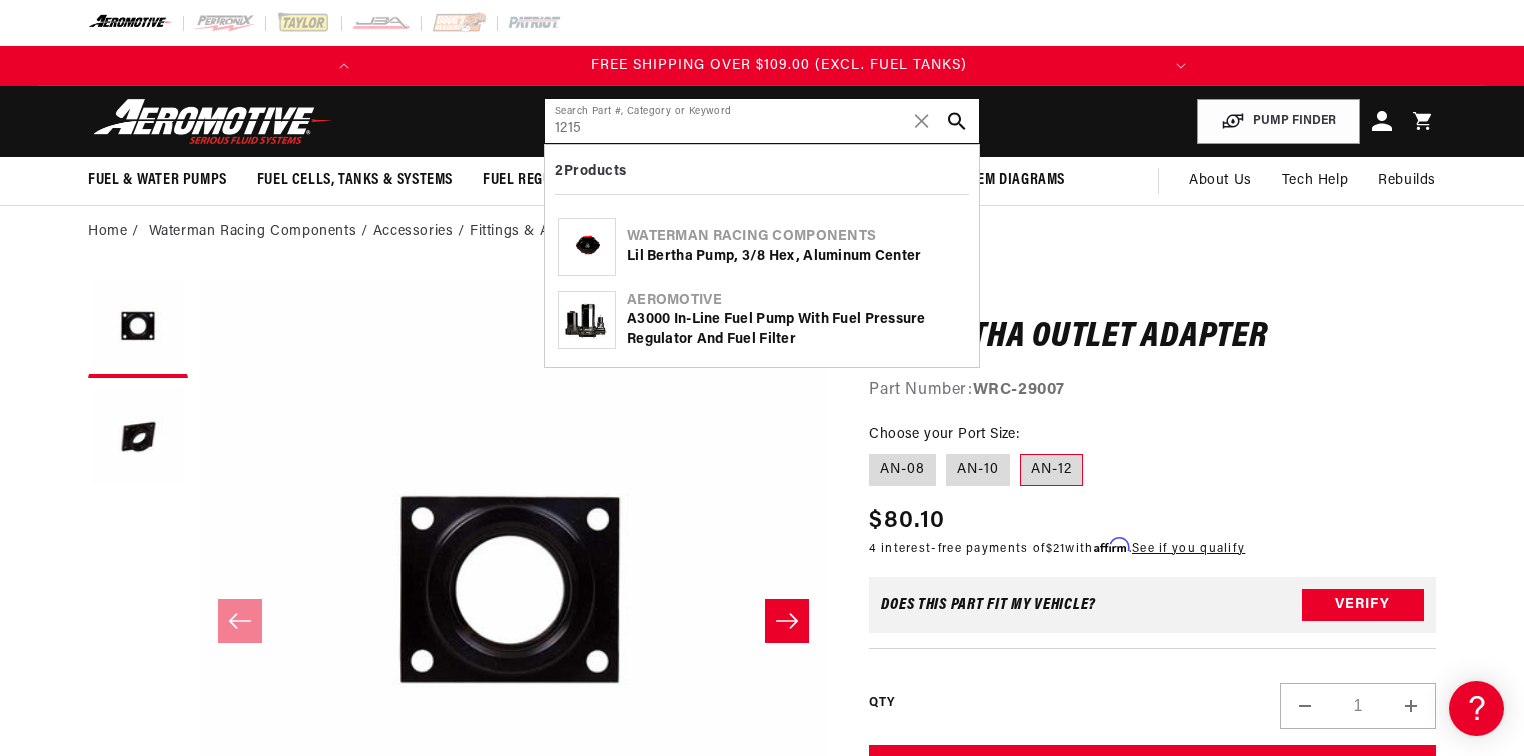 scroll, scrollTop: 0, scrollLeft: 791, axis: horizontal 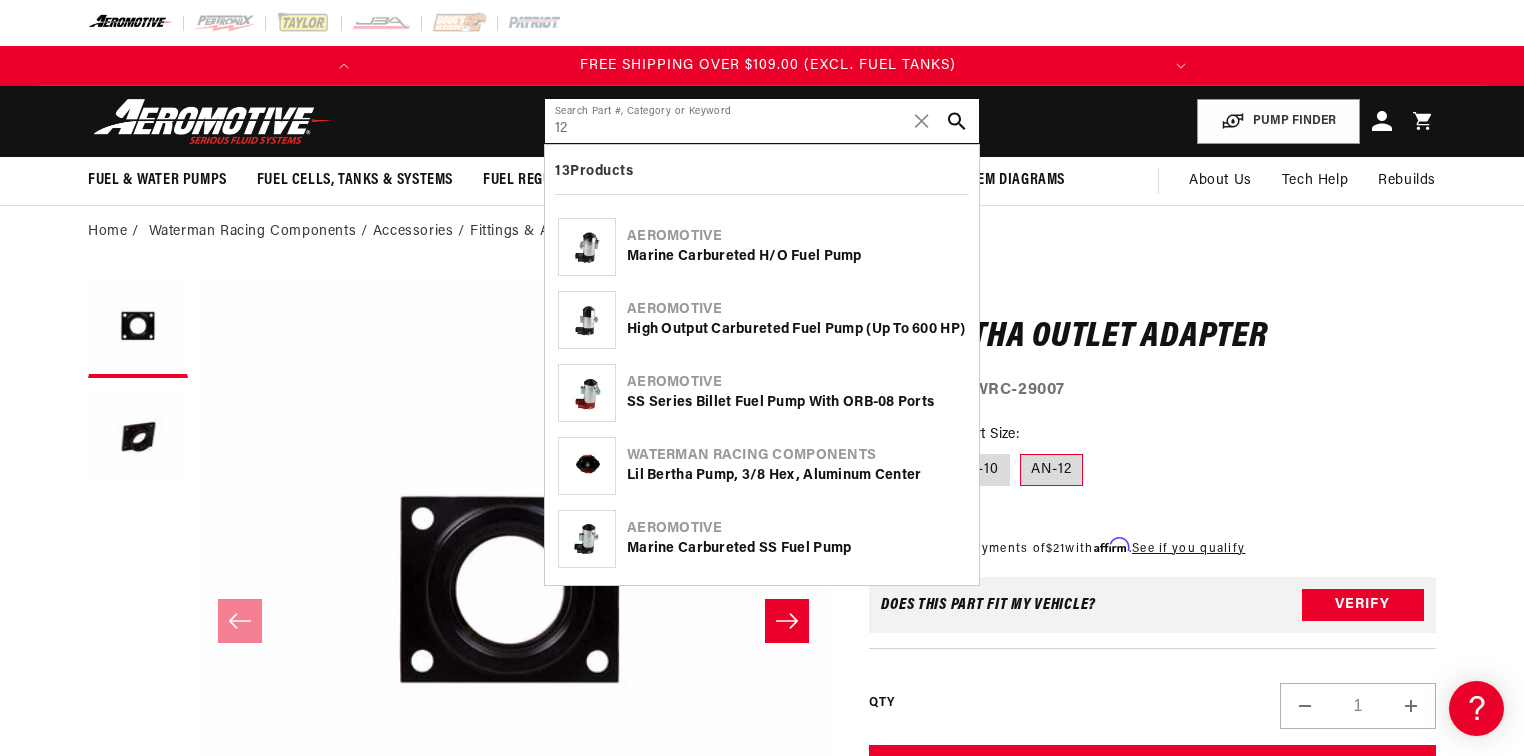 type on "1" 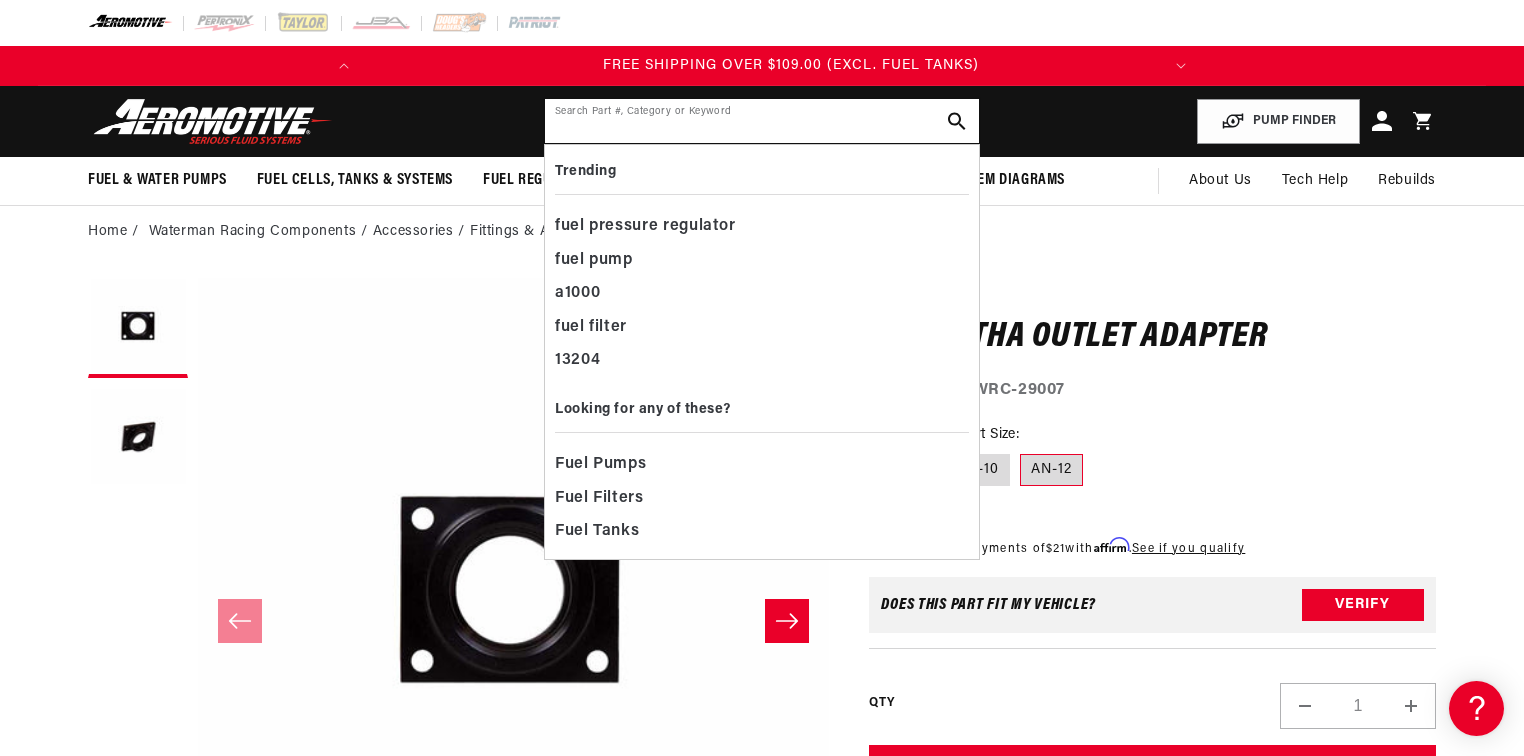 scroll, scrollTop: 0, scrollLeft: 791, axis: horizontal 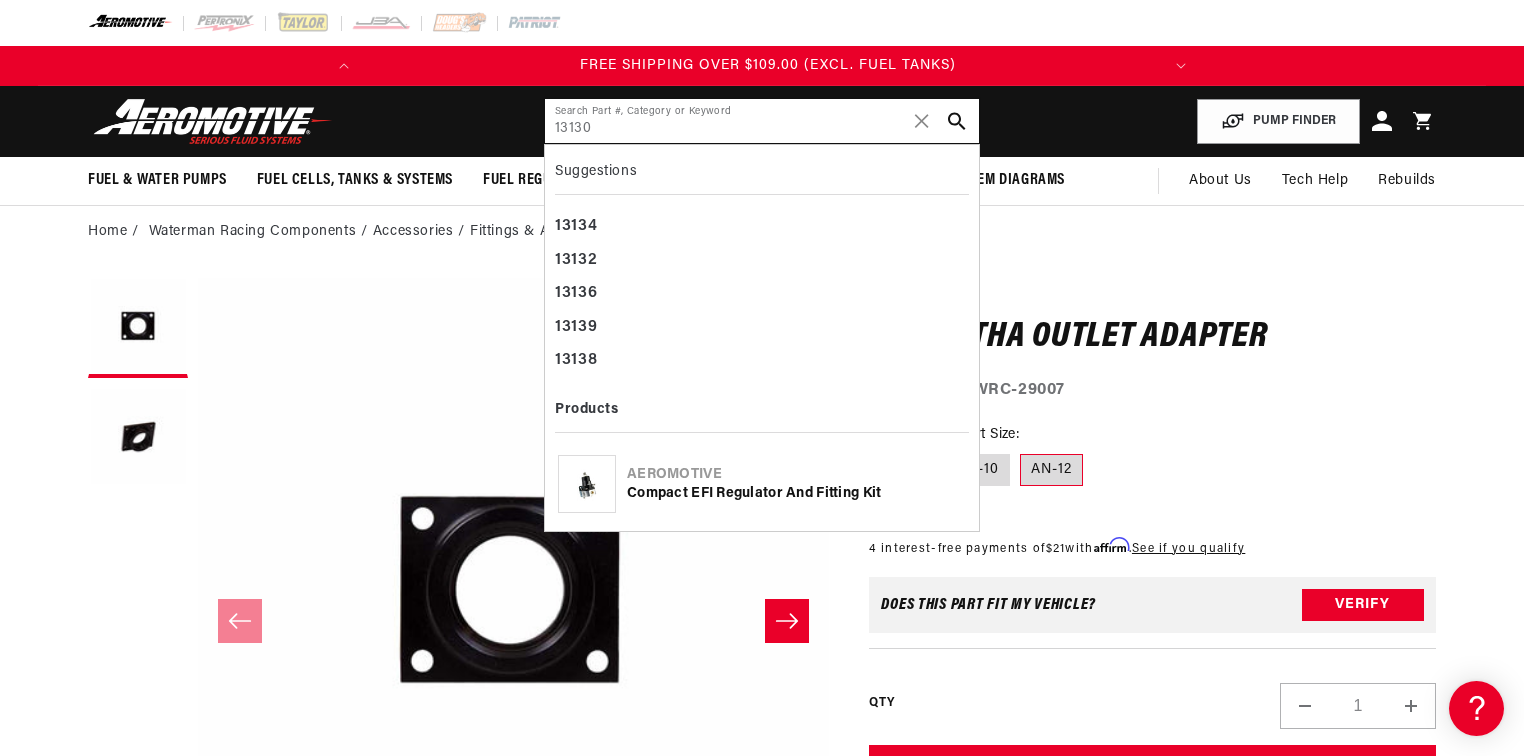 type on "13130" 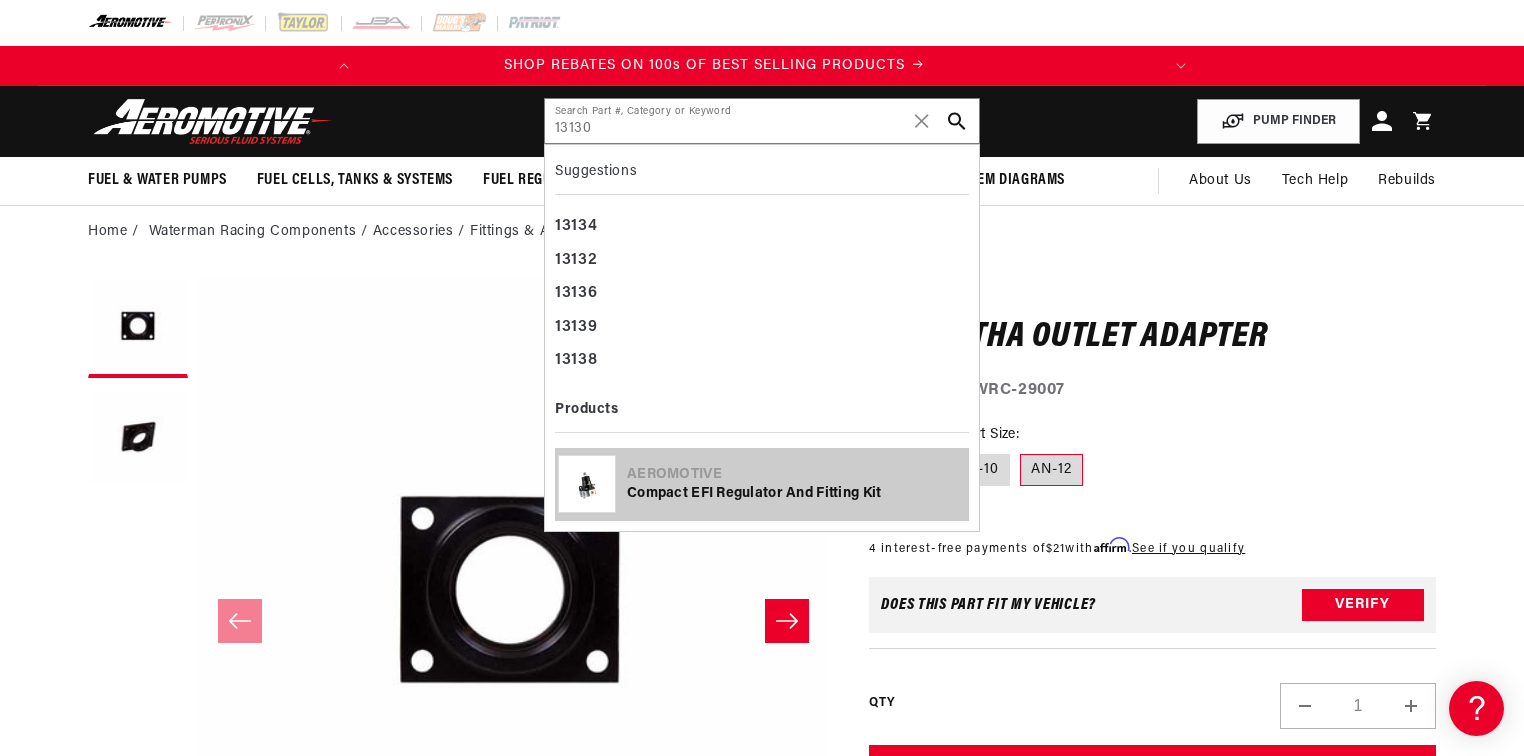 scroll, scrollTop: 0, scrollLeft: 10, axis: horizontal 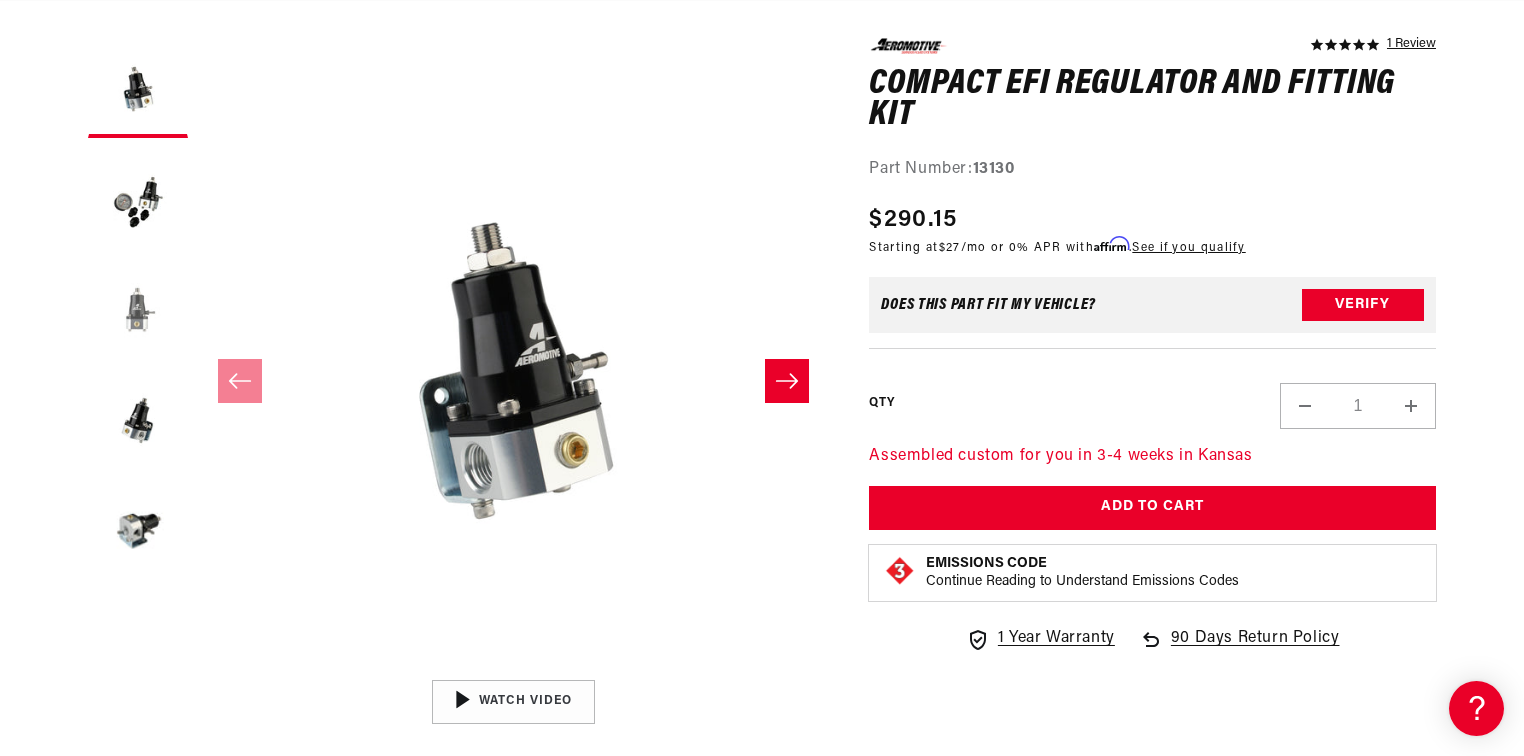 click at bounding box center (138, 308) 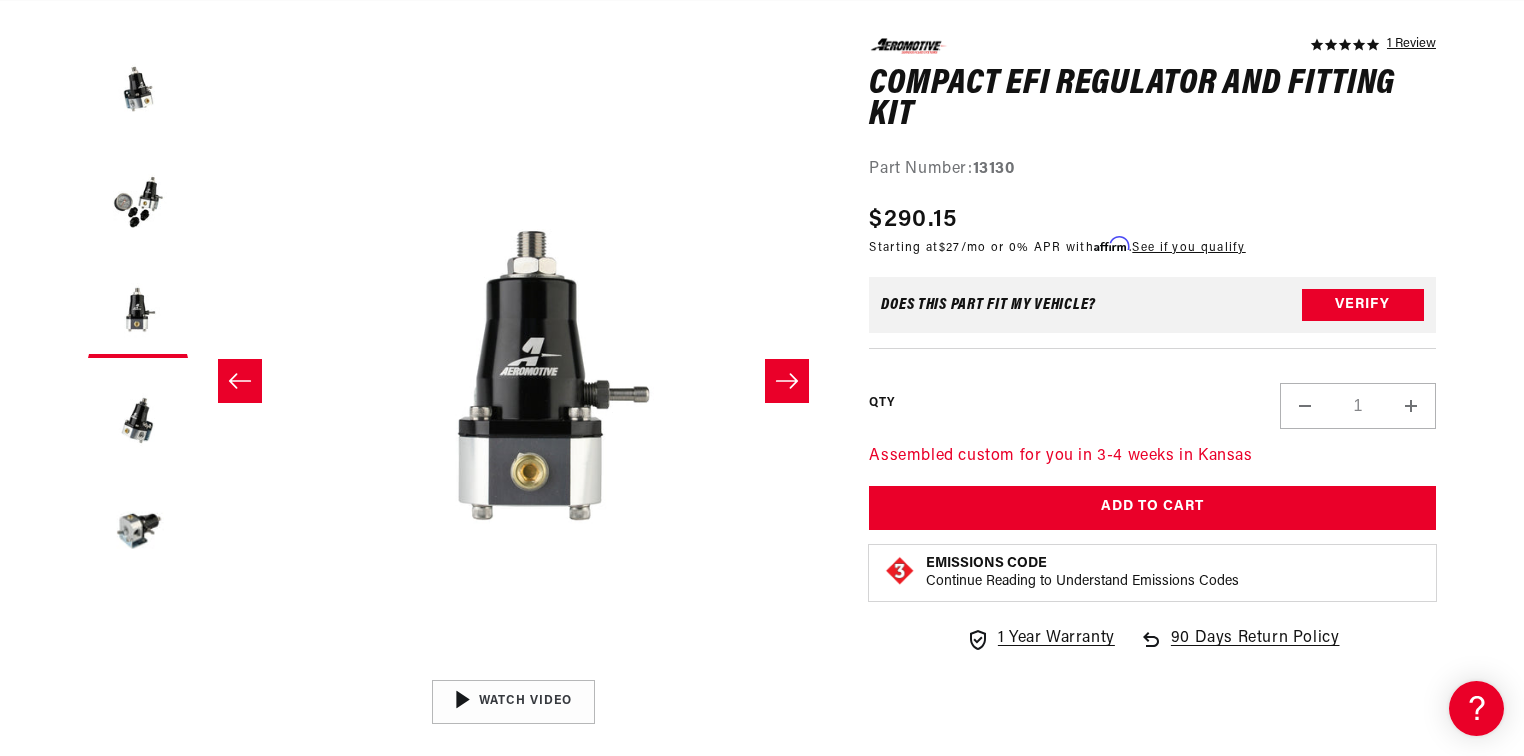 scroll, scrollTop: 0, scrollLeft: 1263, axis: horizontal 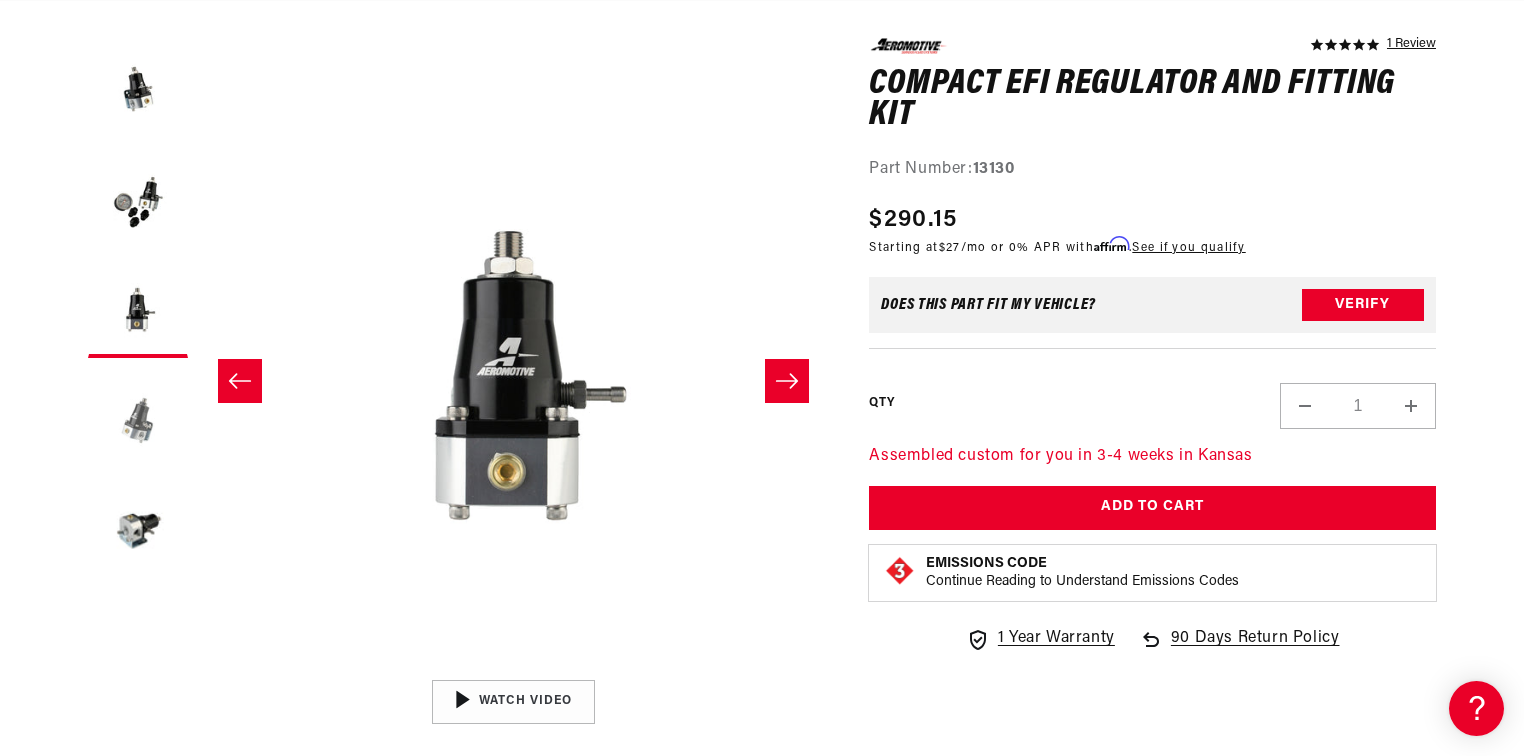 click at bounding box center [138, 418] 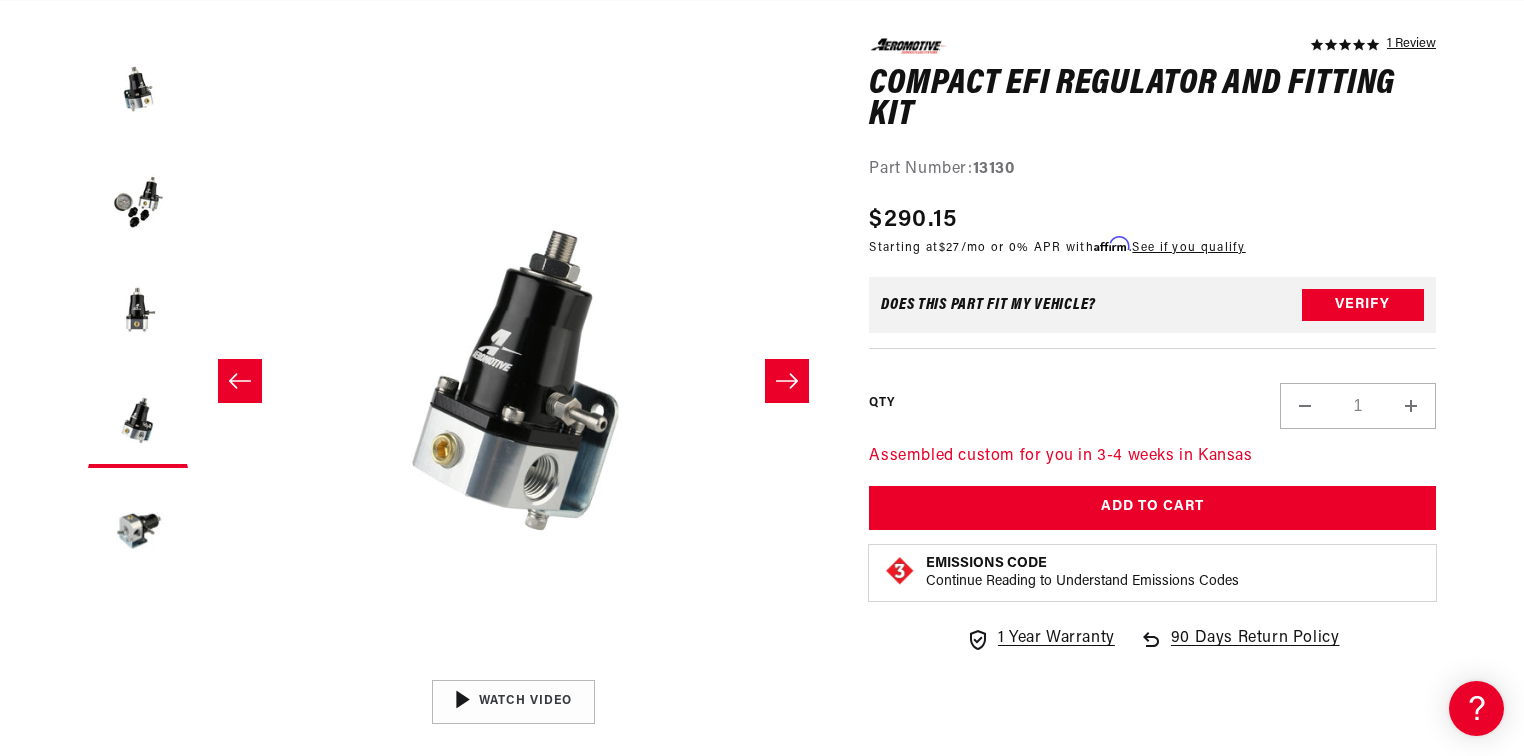 scroll, scrollTop: 0, scrollLeft: 1894, axis: horizontal 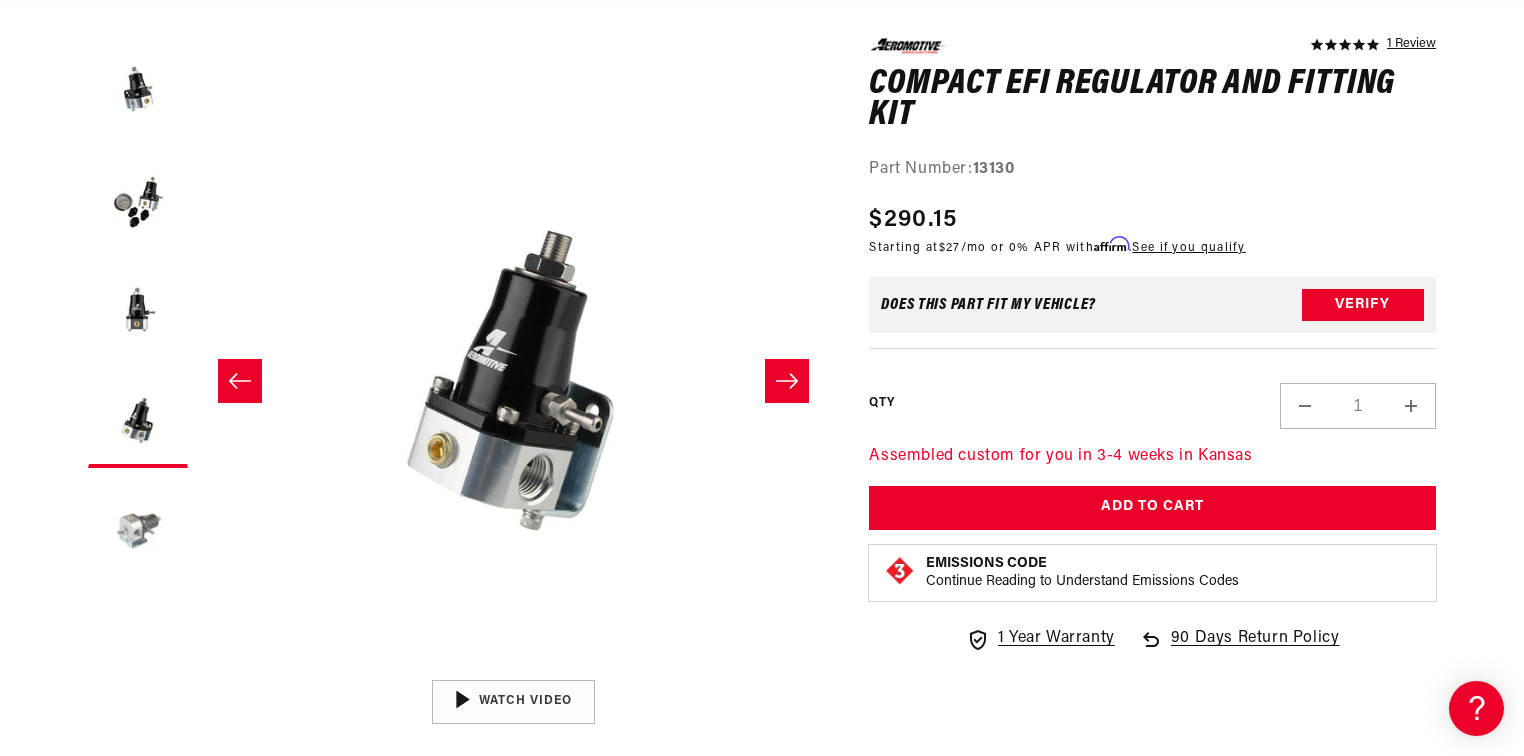 click at bounding box center (138, 528) 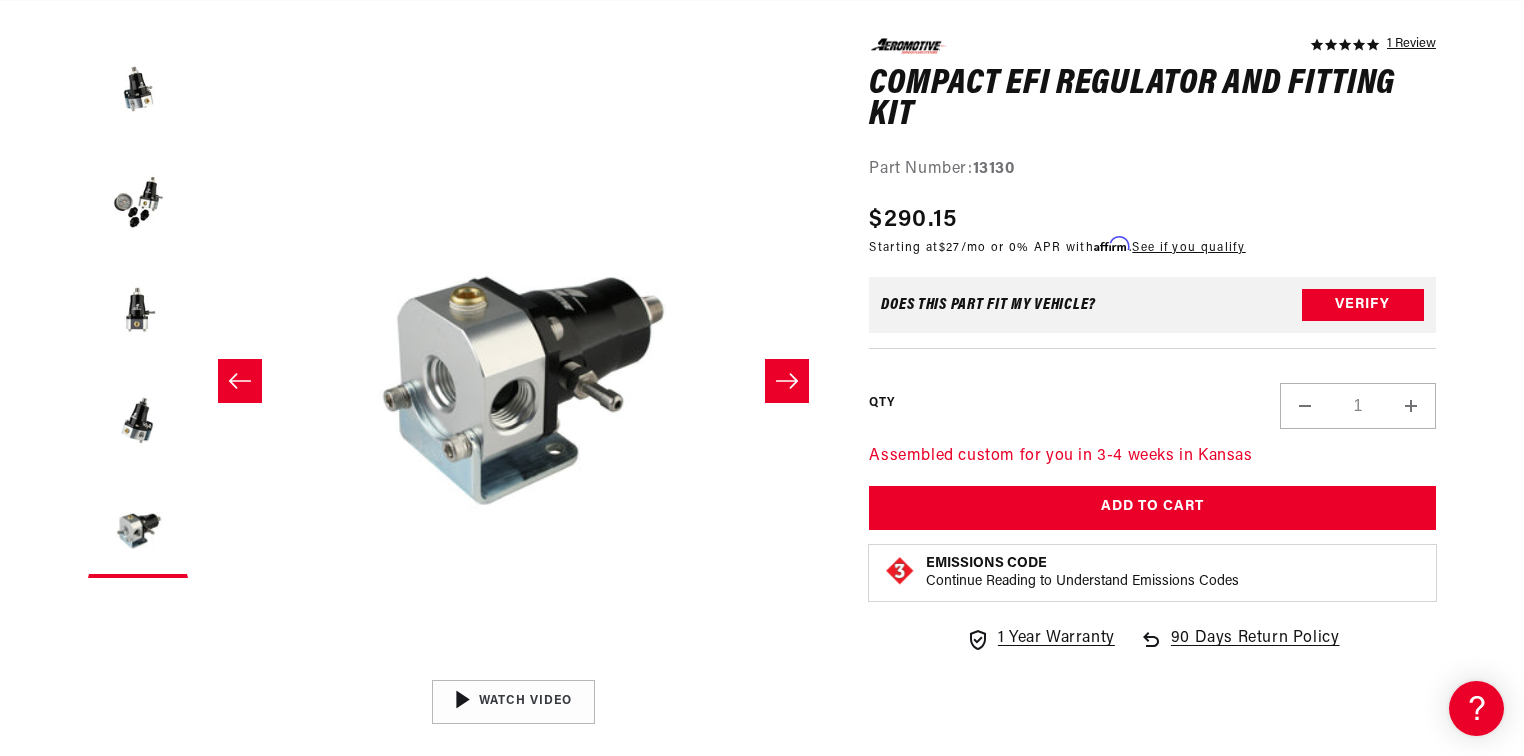 scroll, scrollTop: 0, scrollLeft: 2525, axis: horizontal 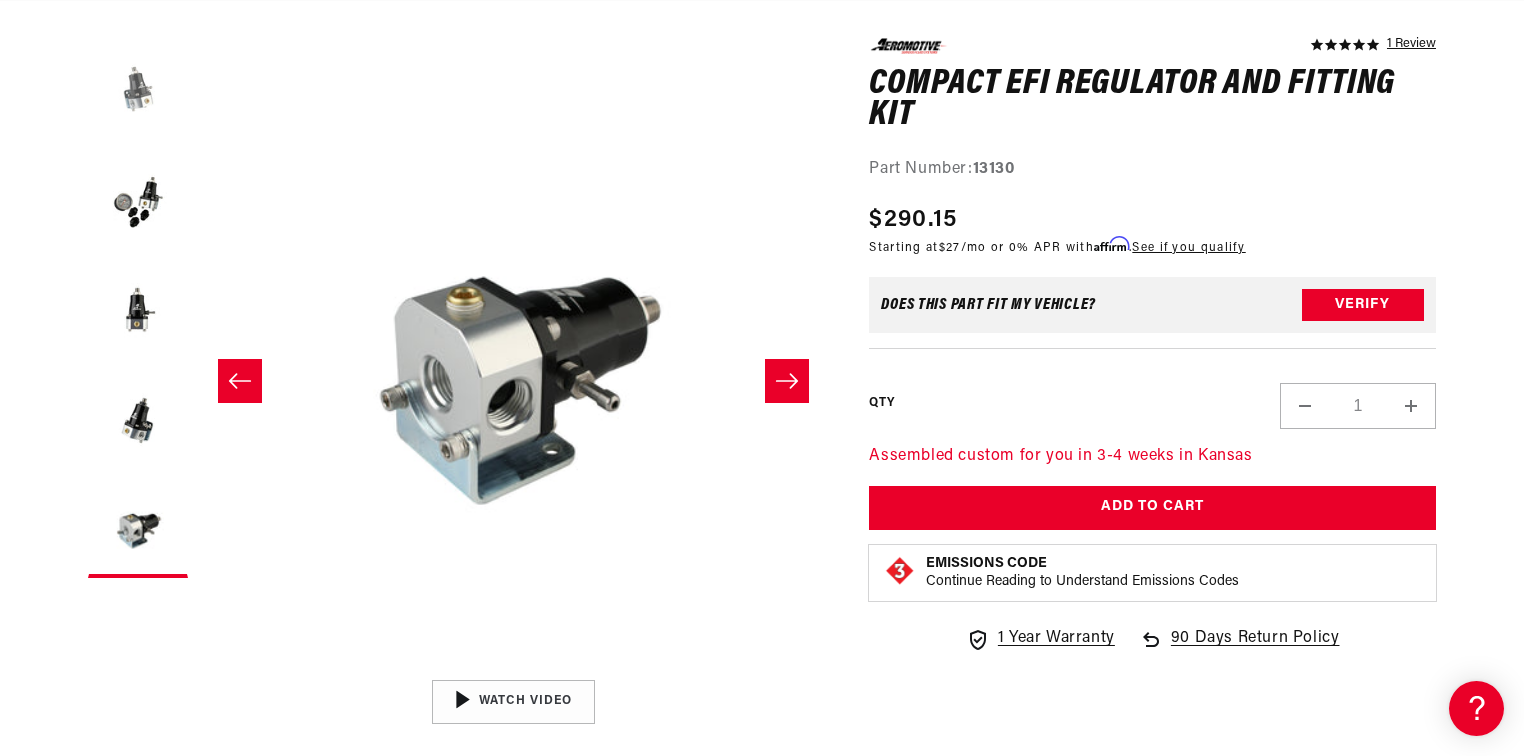 click at bounding box center (138, 88) 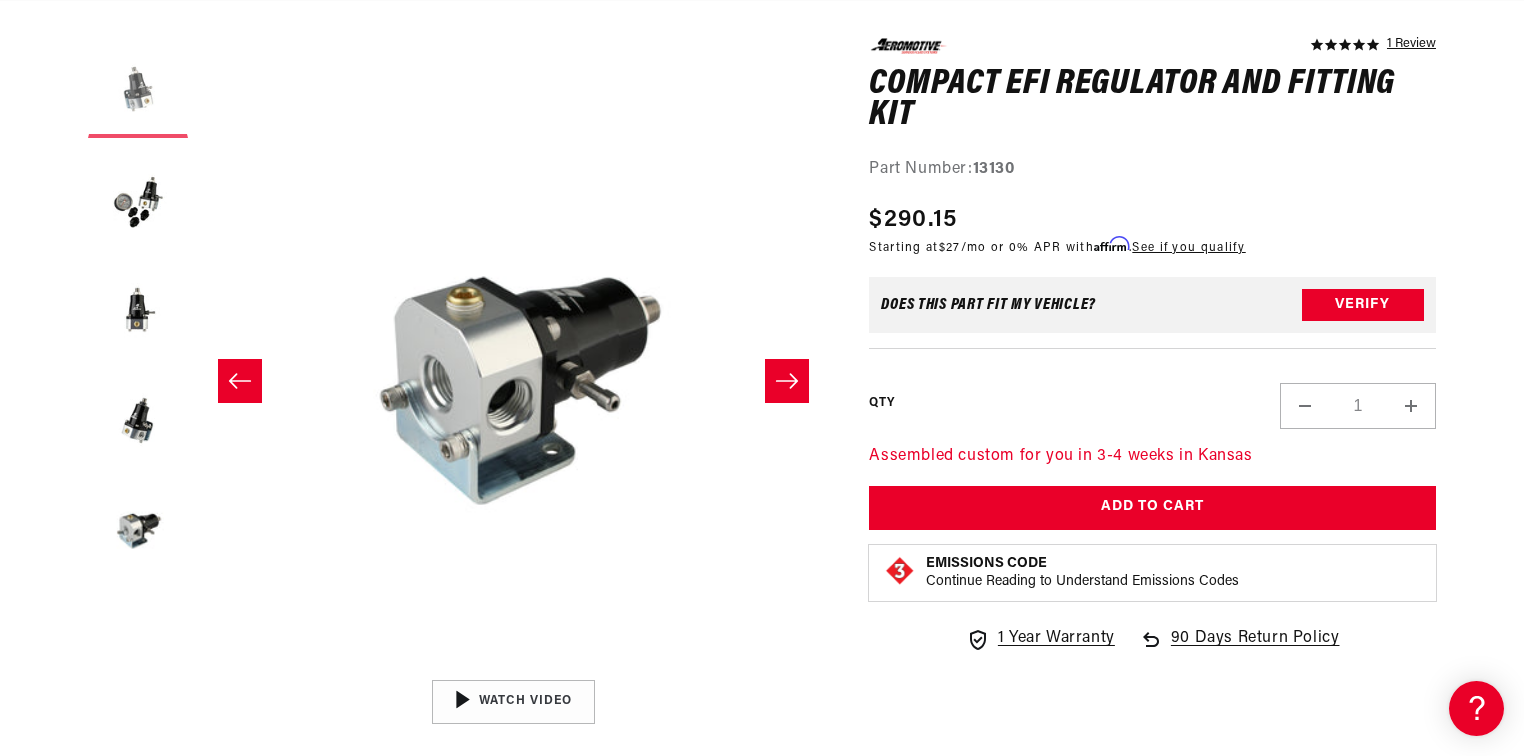 scroll, scrollTop: 0, scrollLeft: 1883, axis: horizontal 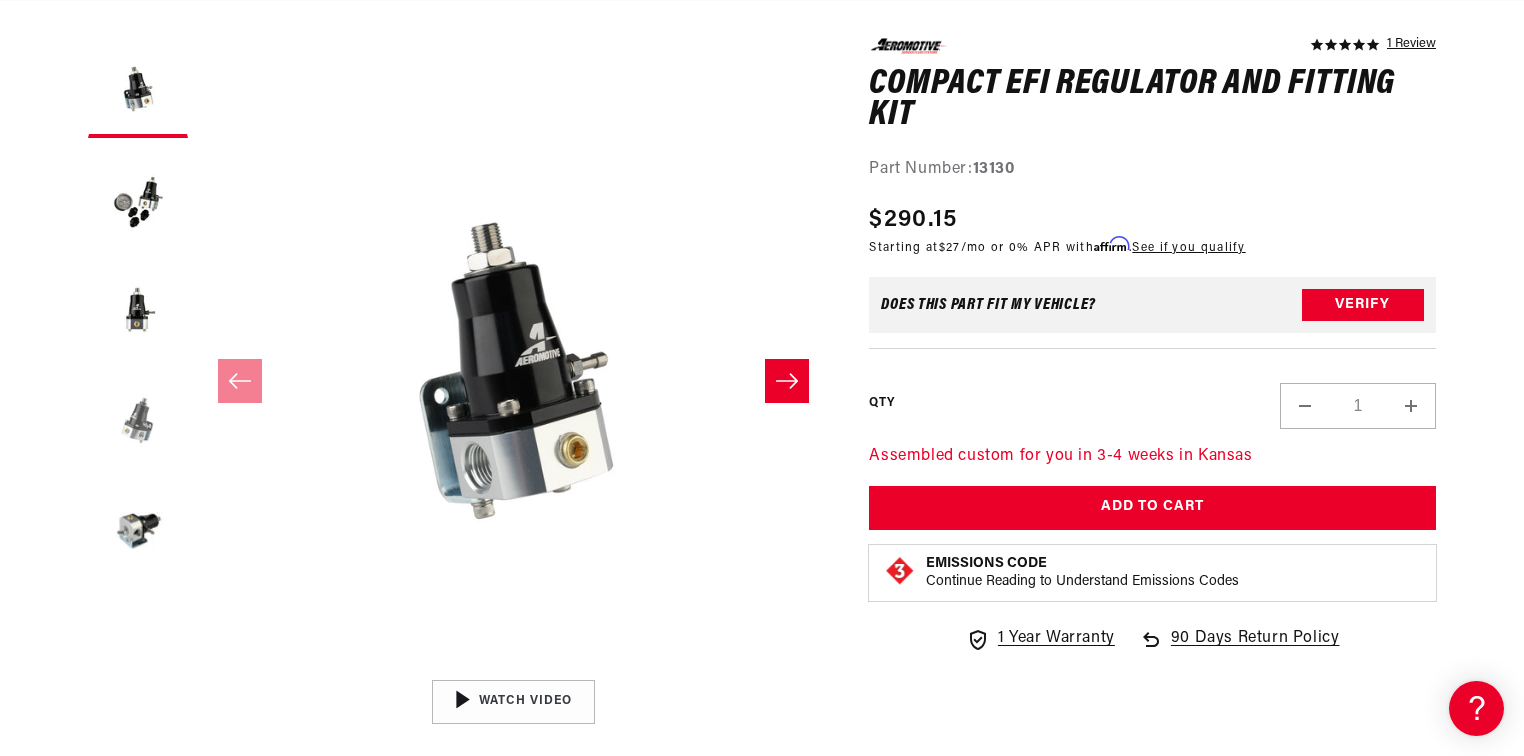 click at bounding box center (138, 418) 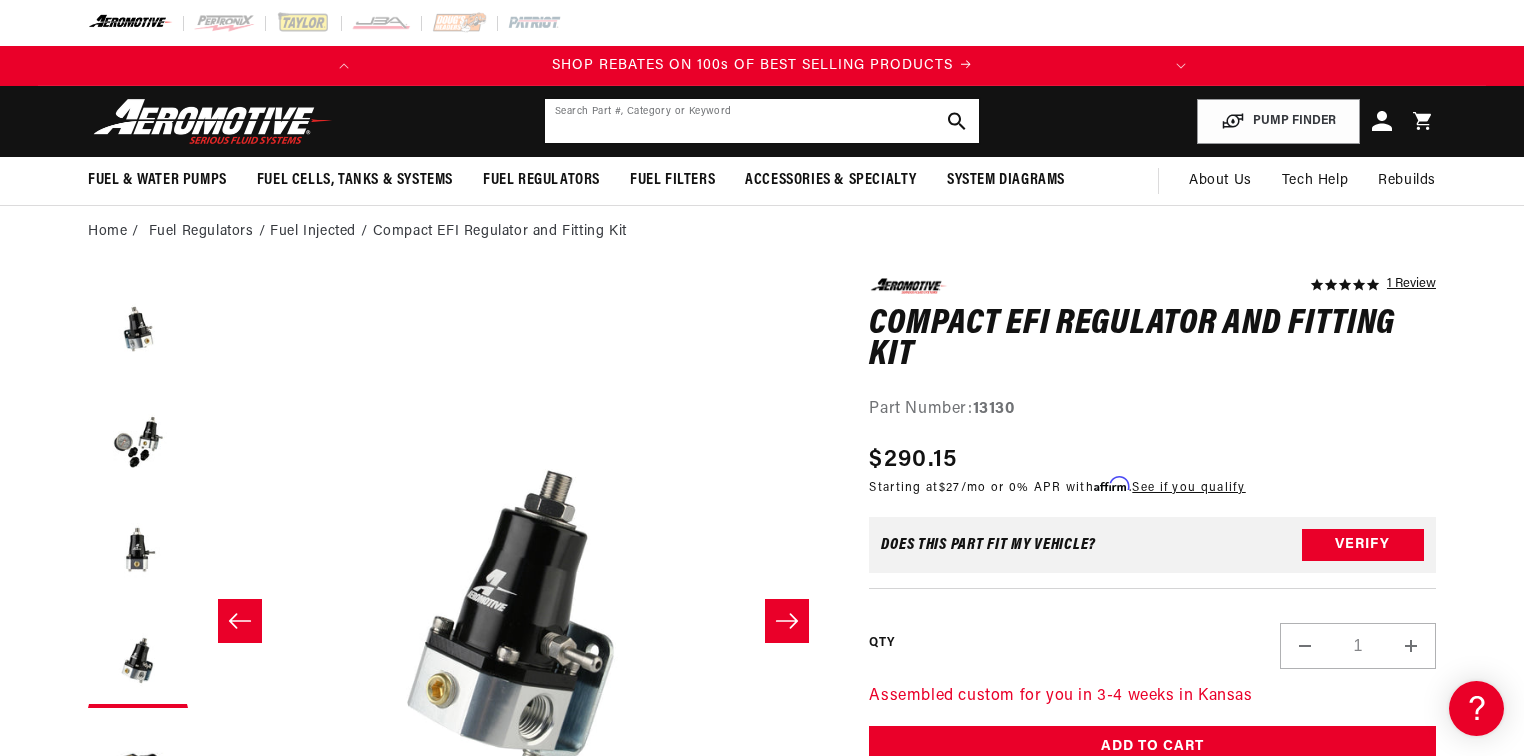 click 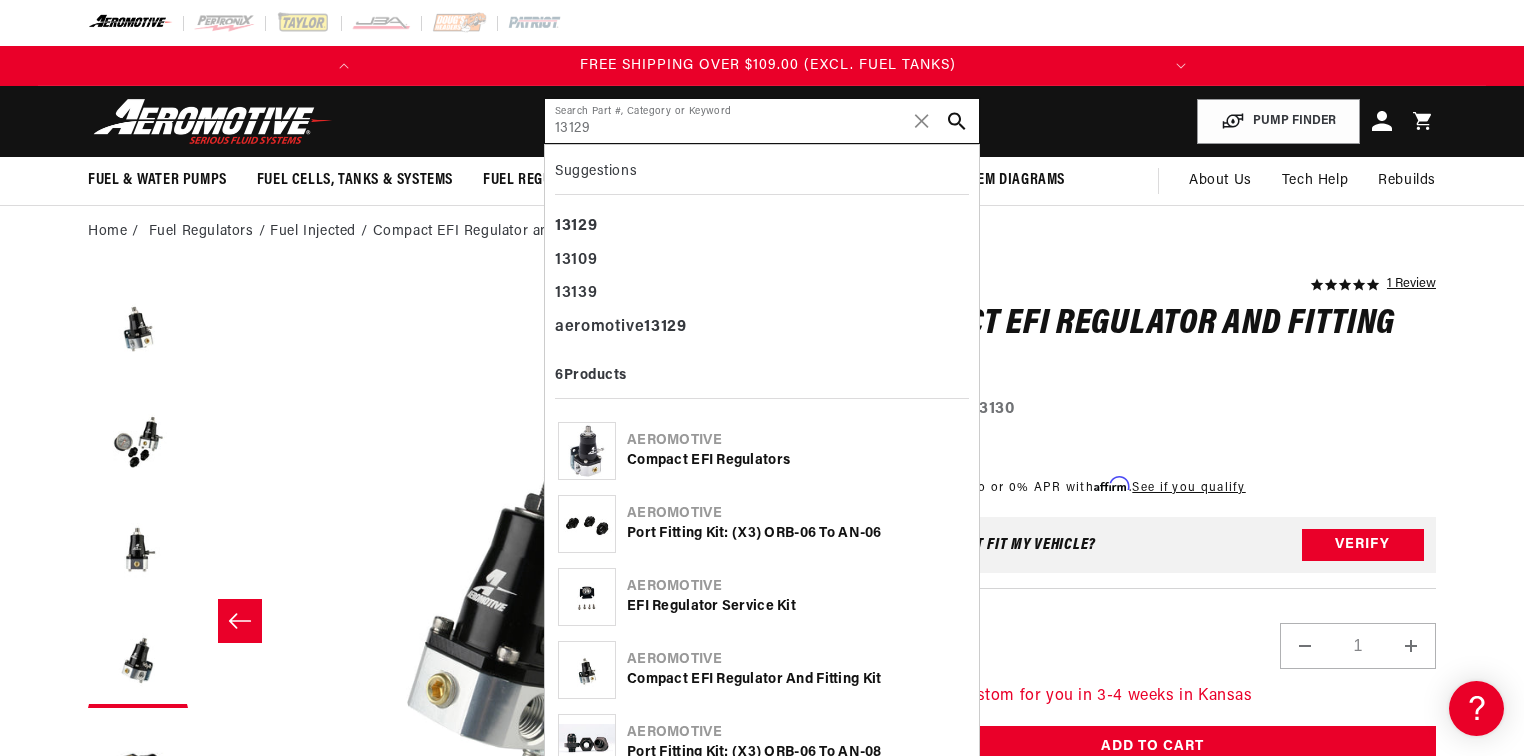 type on "13129" 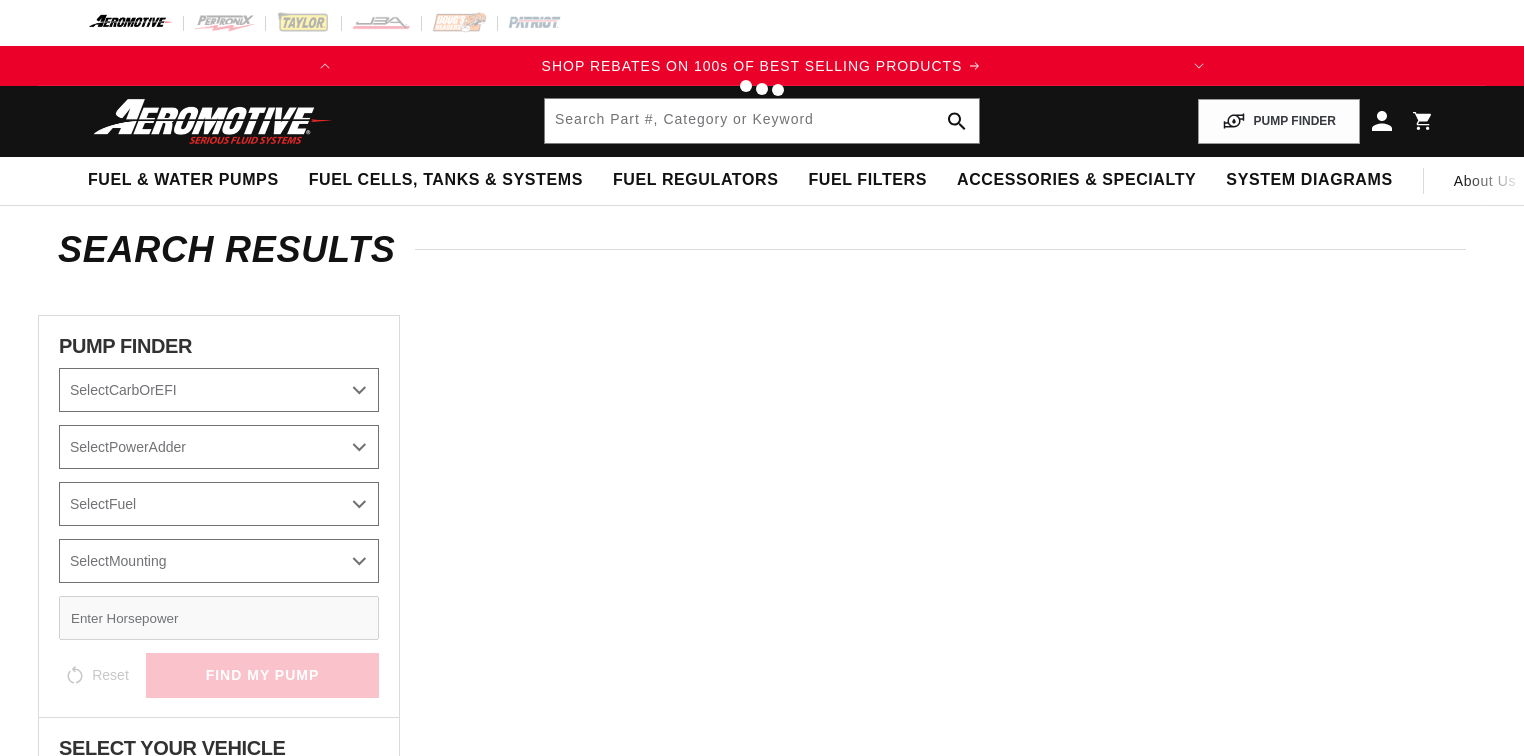 scroll, scrollTop: 0, scrollLeft: 0, axis: both 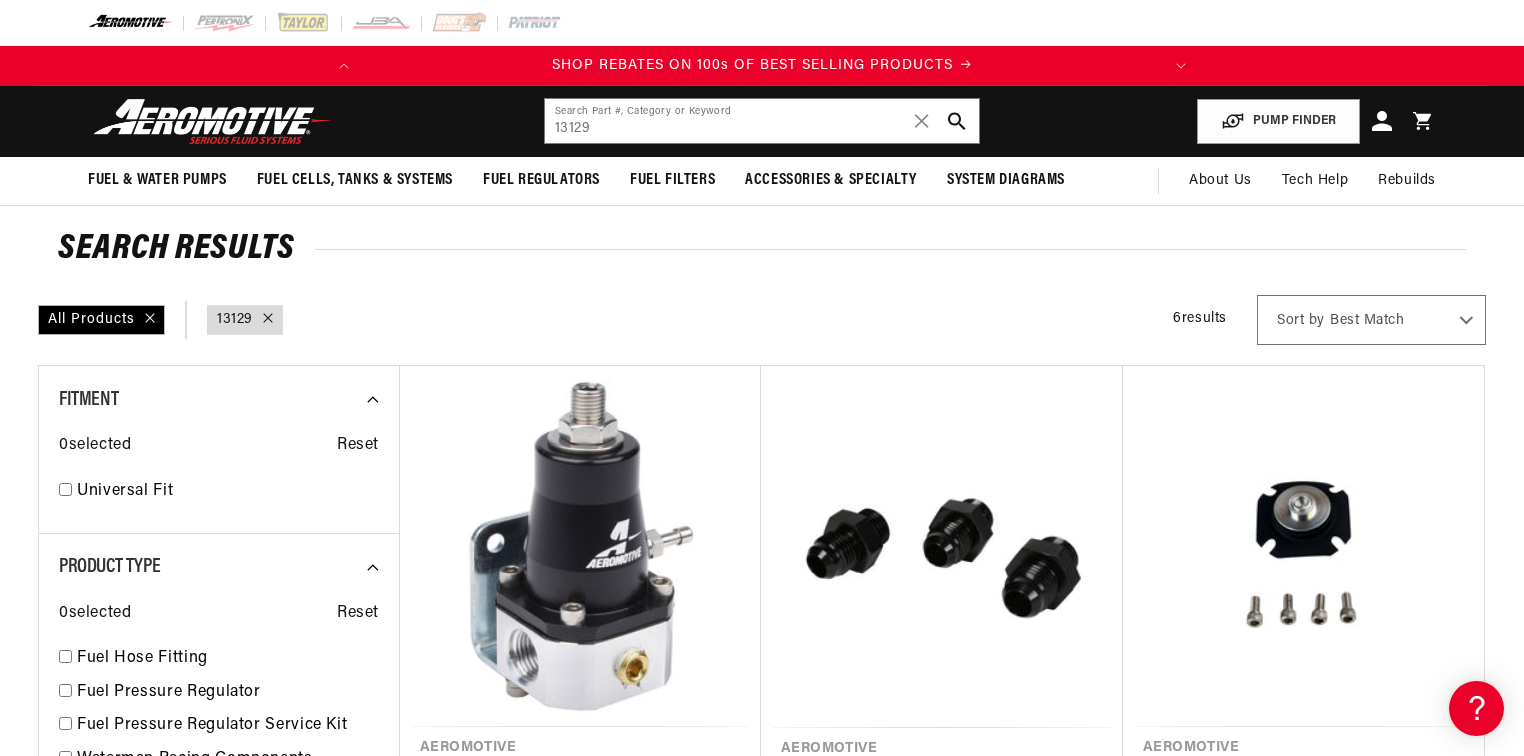 click on "Compact EFI Regulators" at bounding box center [580, 771] 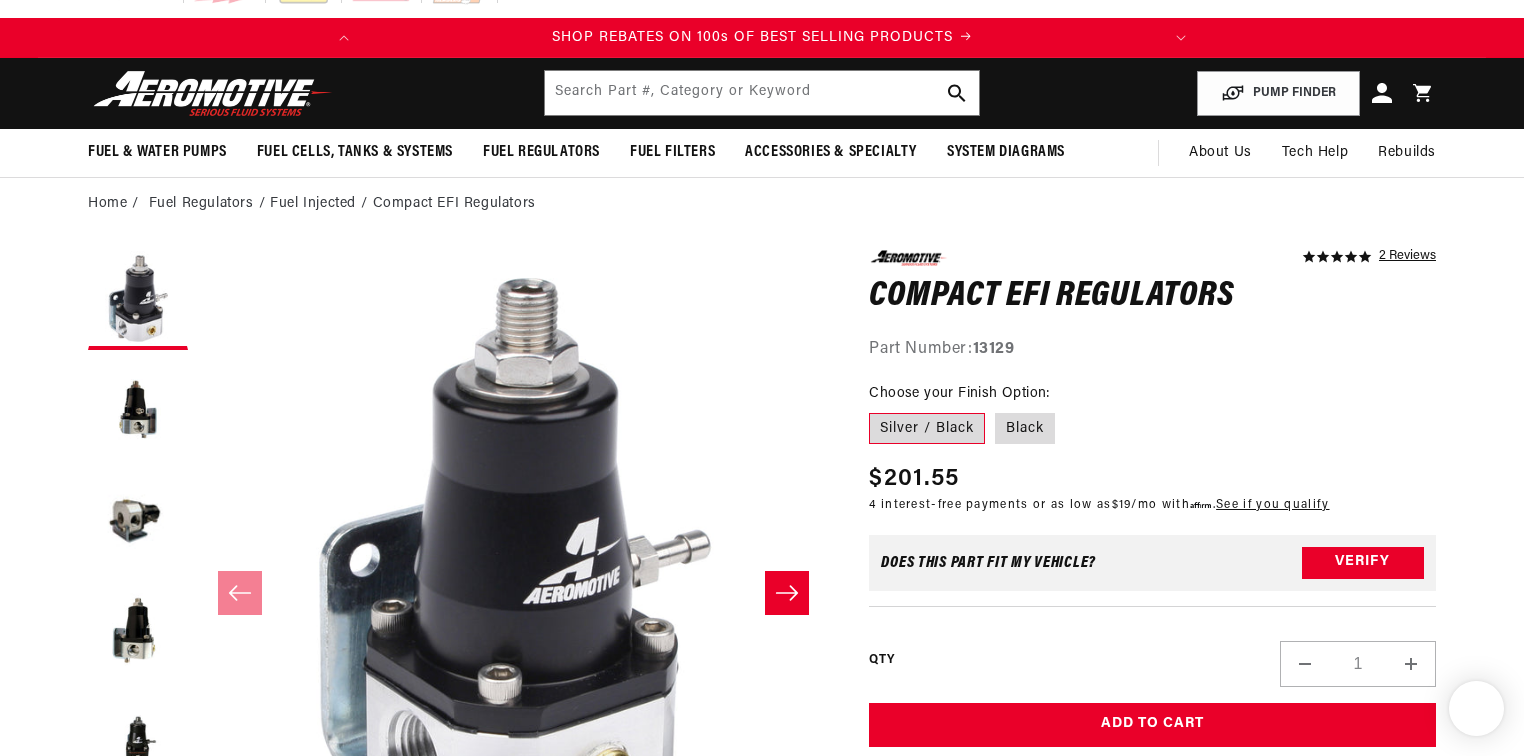 scroll, scrollTop: 160, scrollLeft: 0, axis: vertical 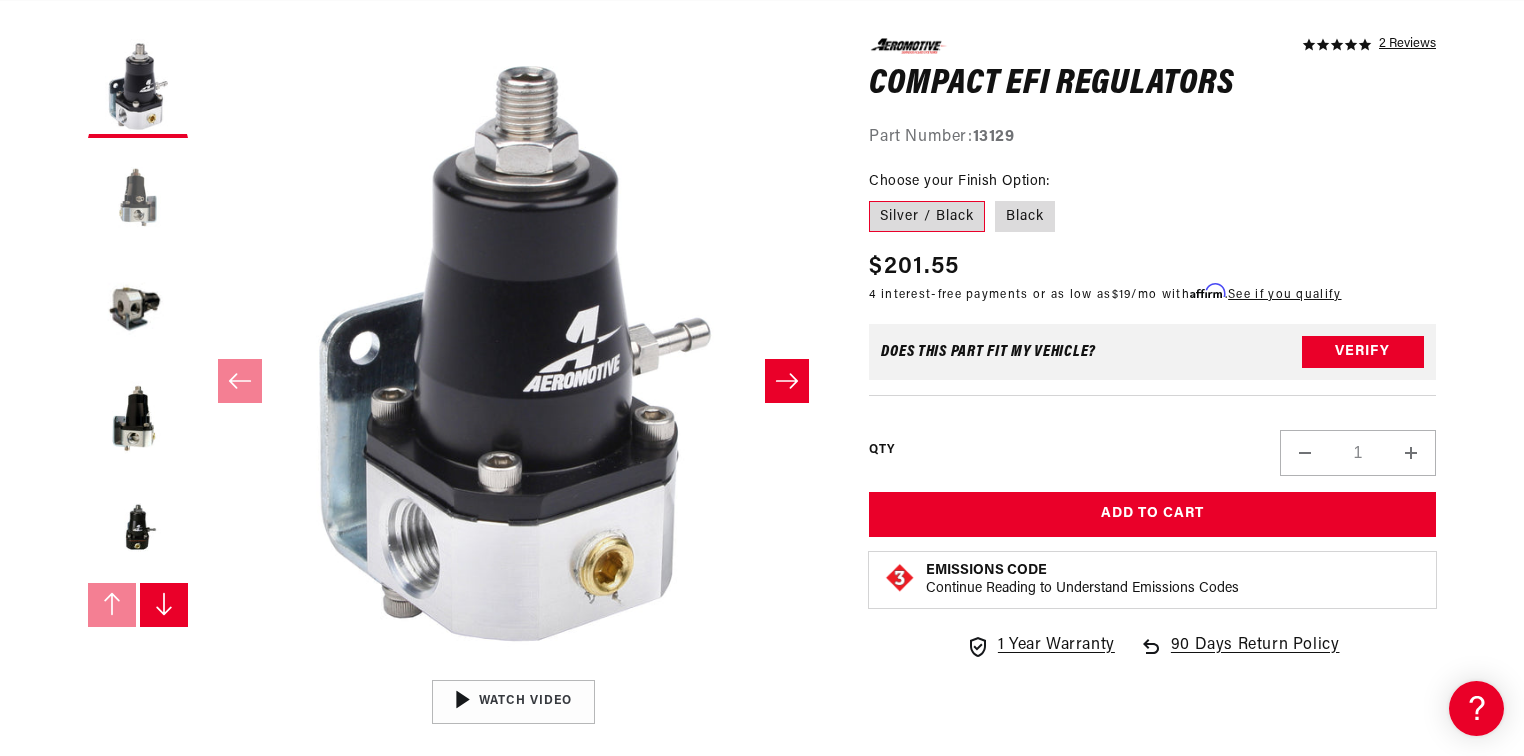 click at bounding box center [138, 198] 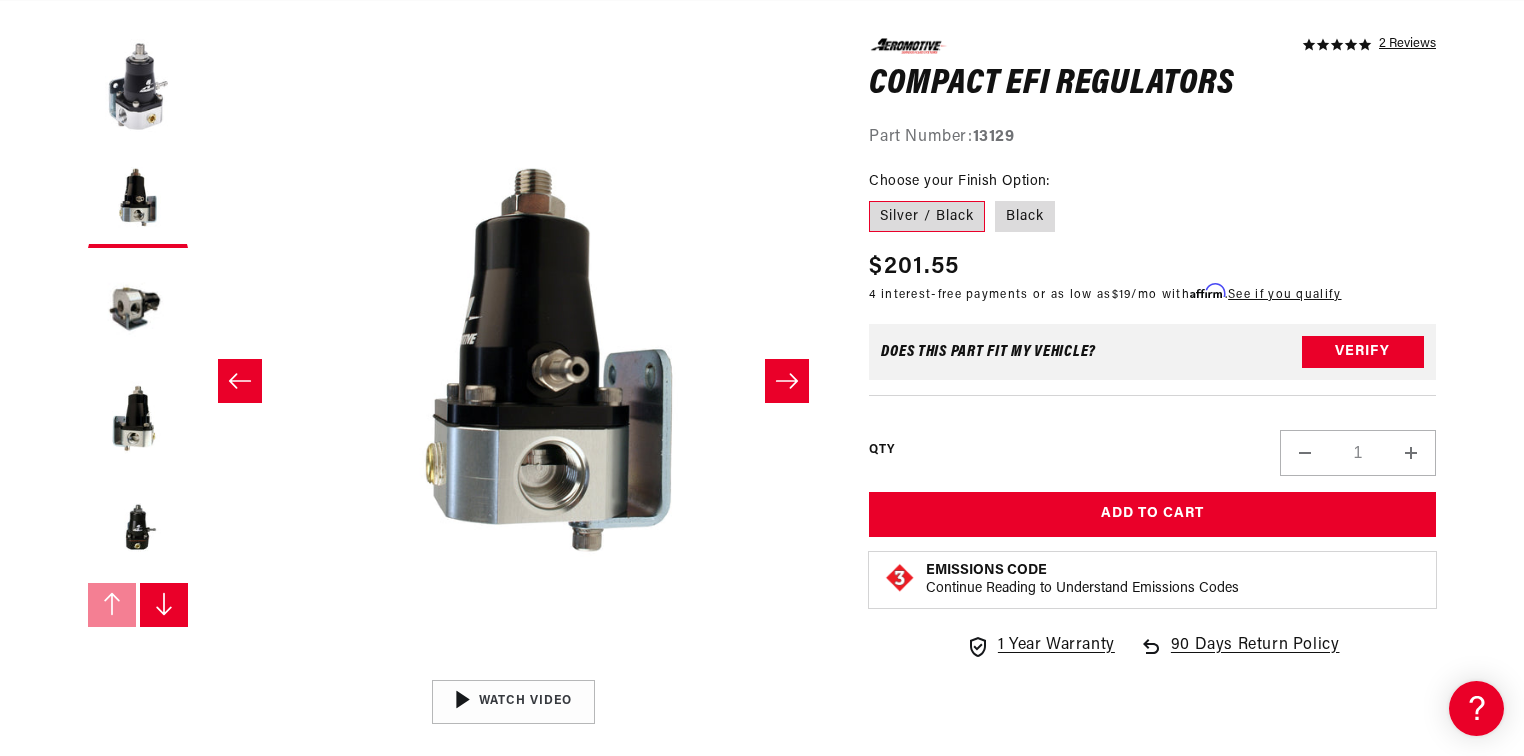 scroll, scrollTop: 0, scrollLeft: 631, axis: horizontal 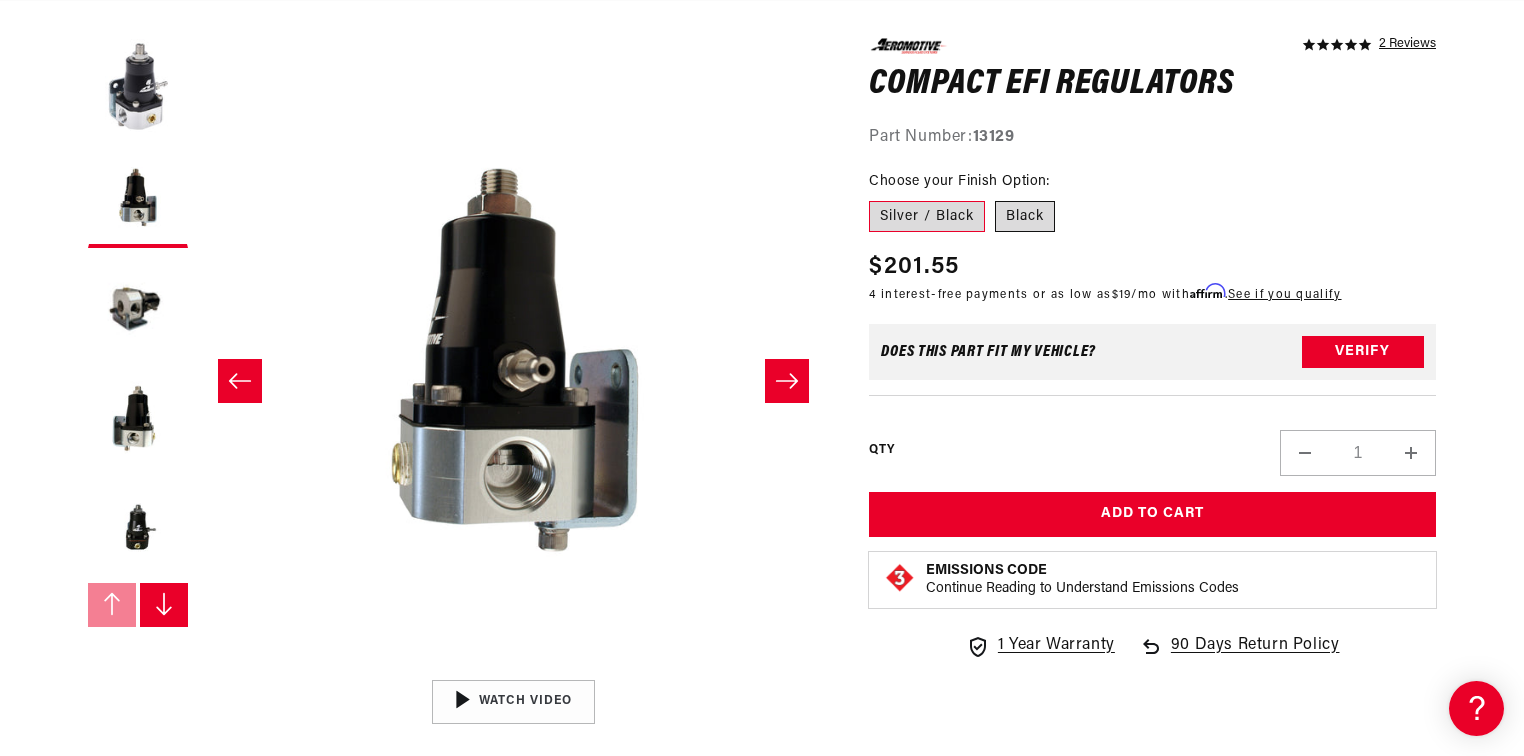 click on "Black" at bounding box center (1025, 217) 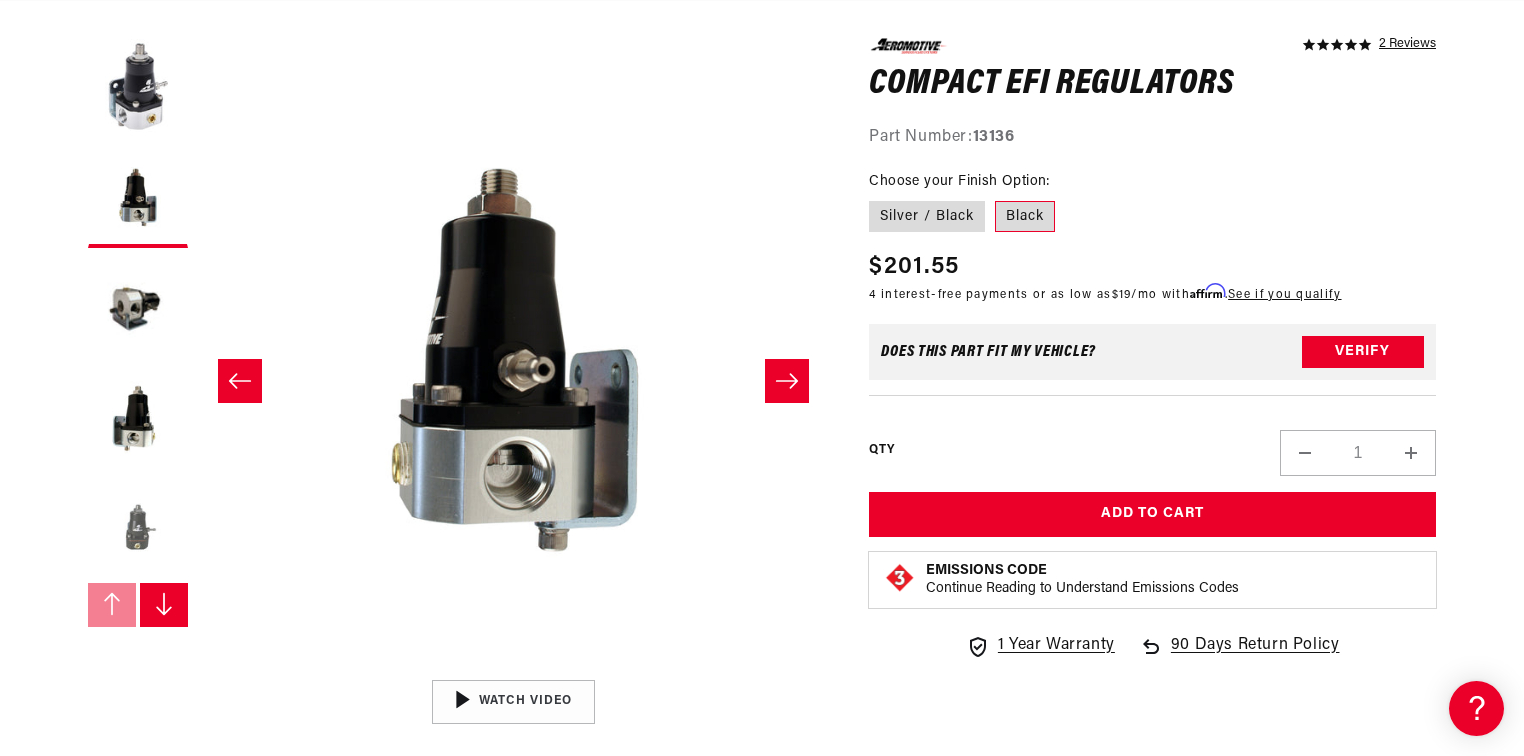 click at bounding box center (138, 528) 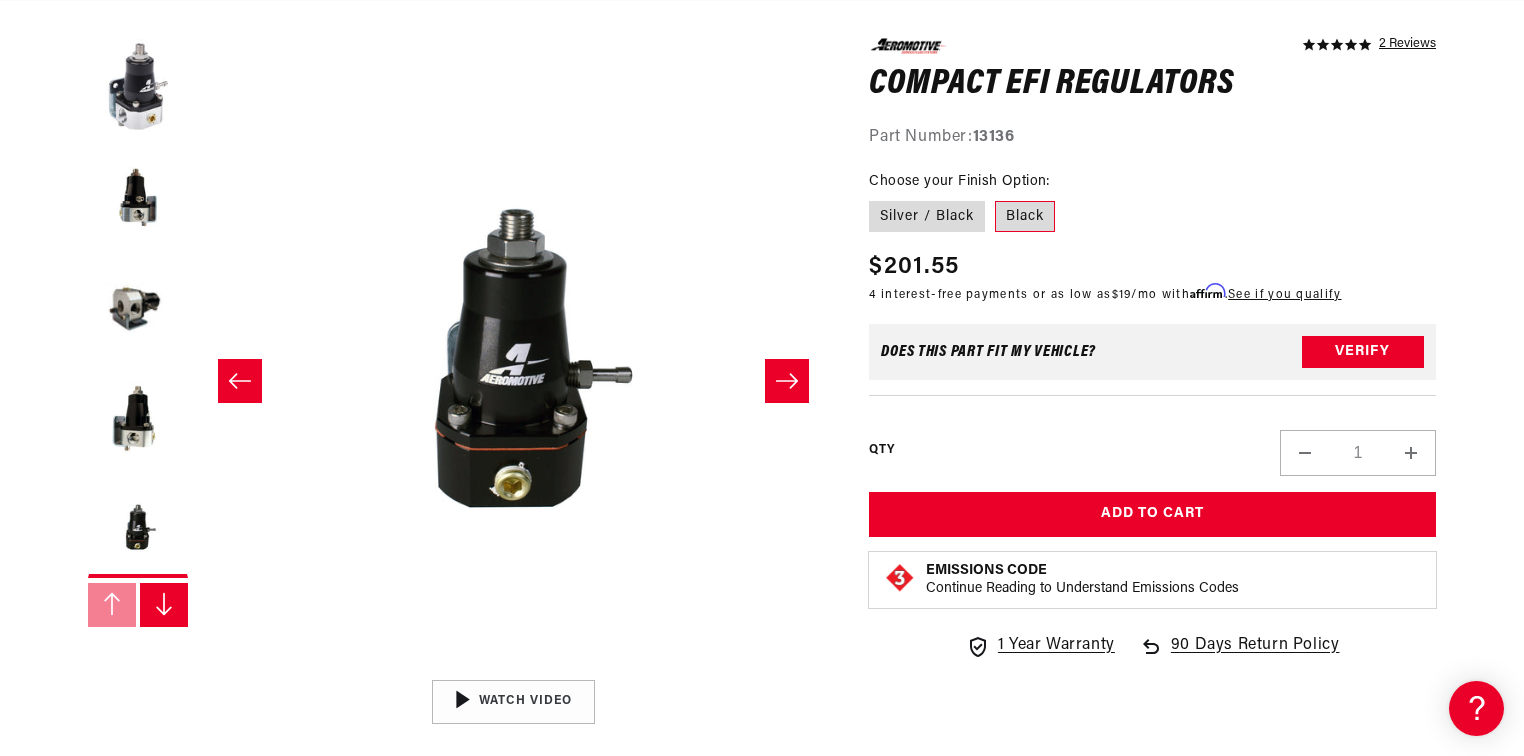 scroll, scrollTop: 0, scrollLeft: 2525, axis: horizontal 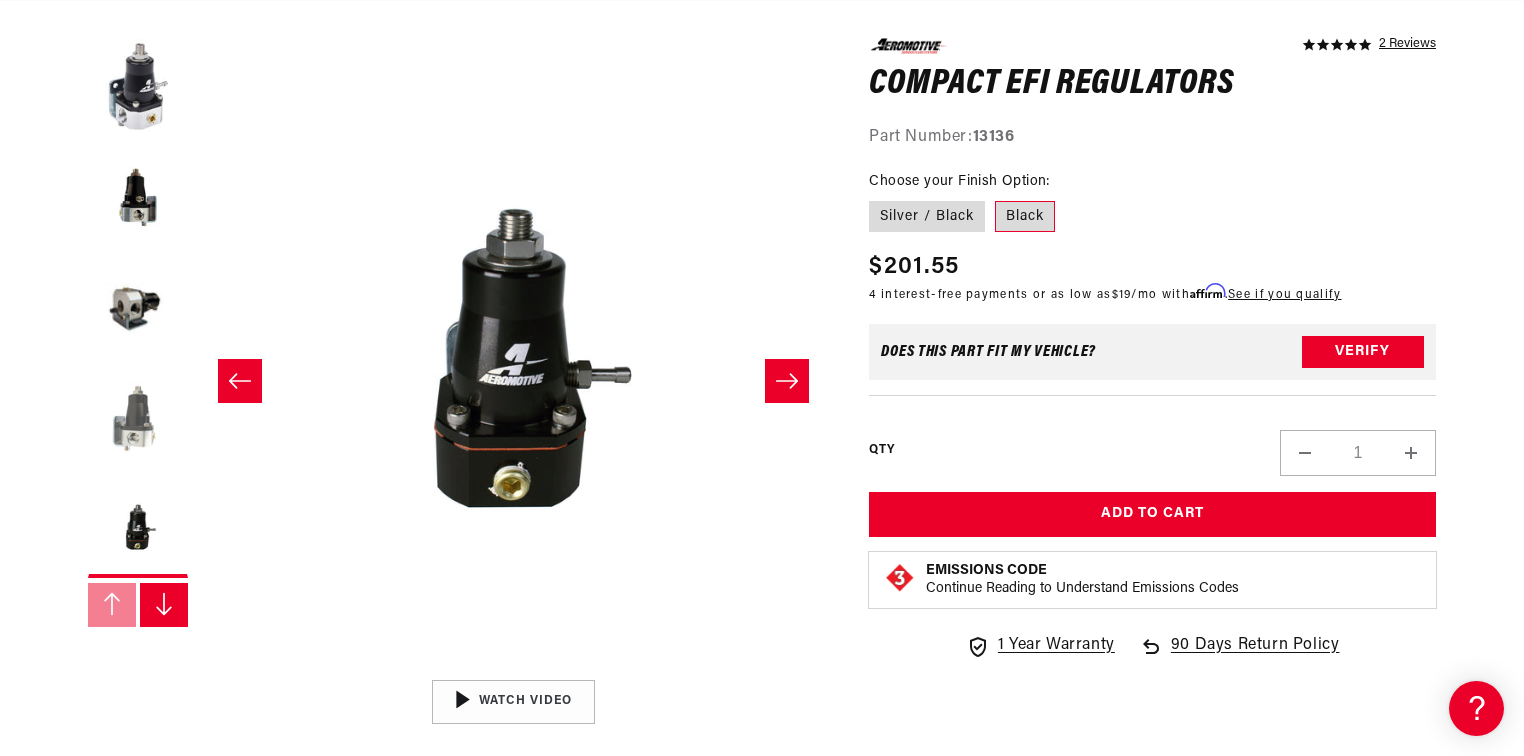 click at bounding box center (138, 418) 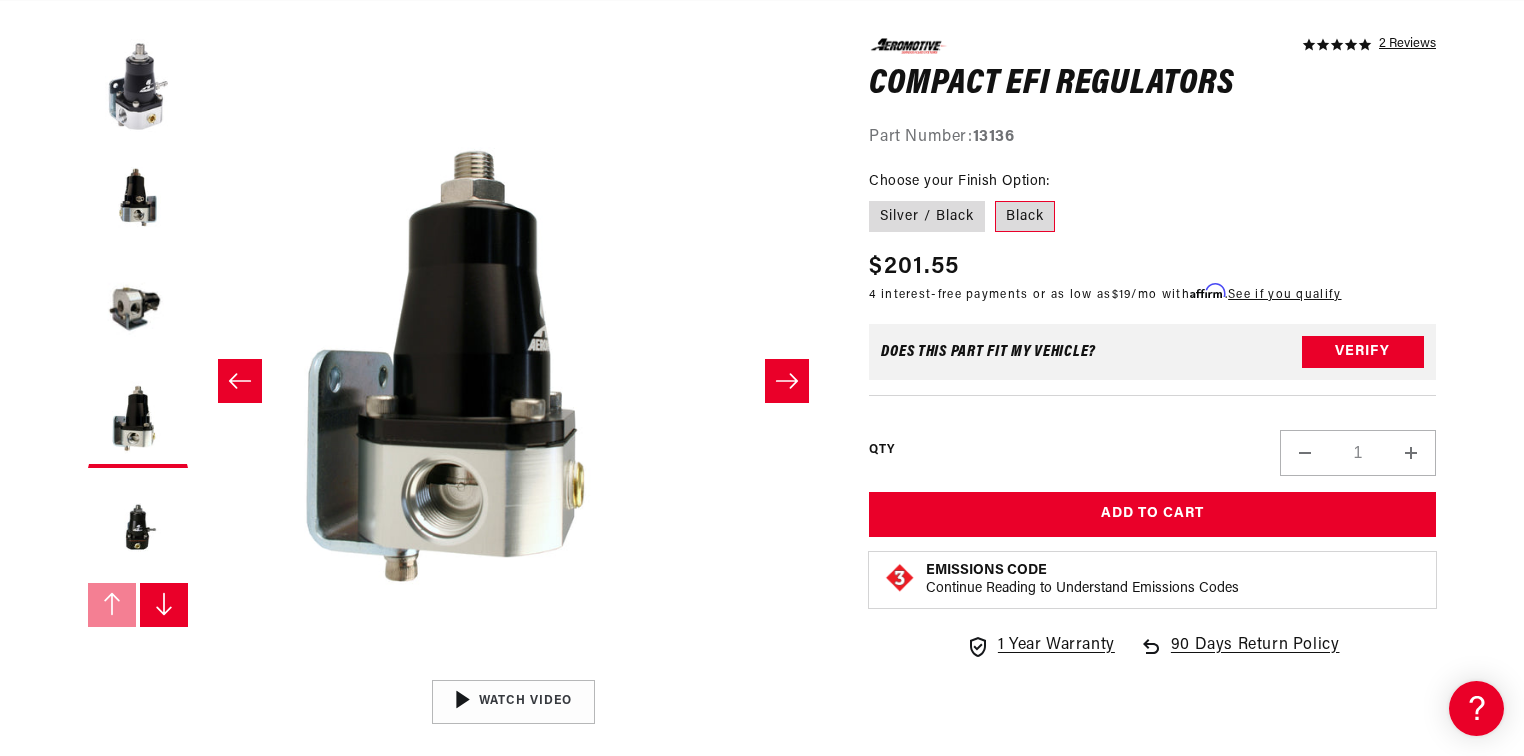 scroll, scrollTop: 0, scrollLeft: 1894, axis: horizontal 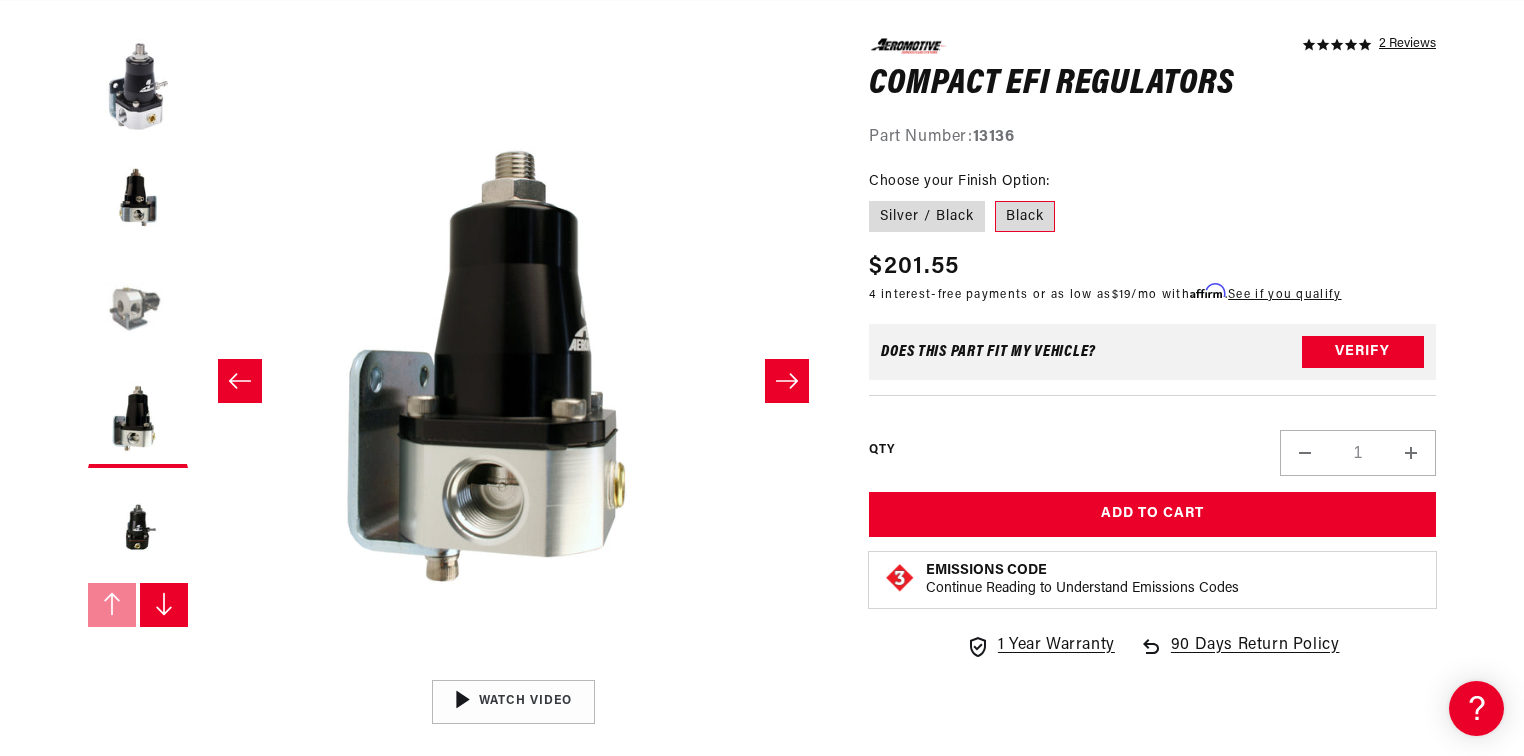 click at bounding box center [138, 308] 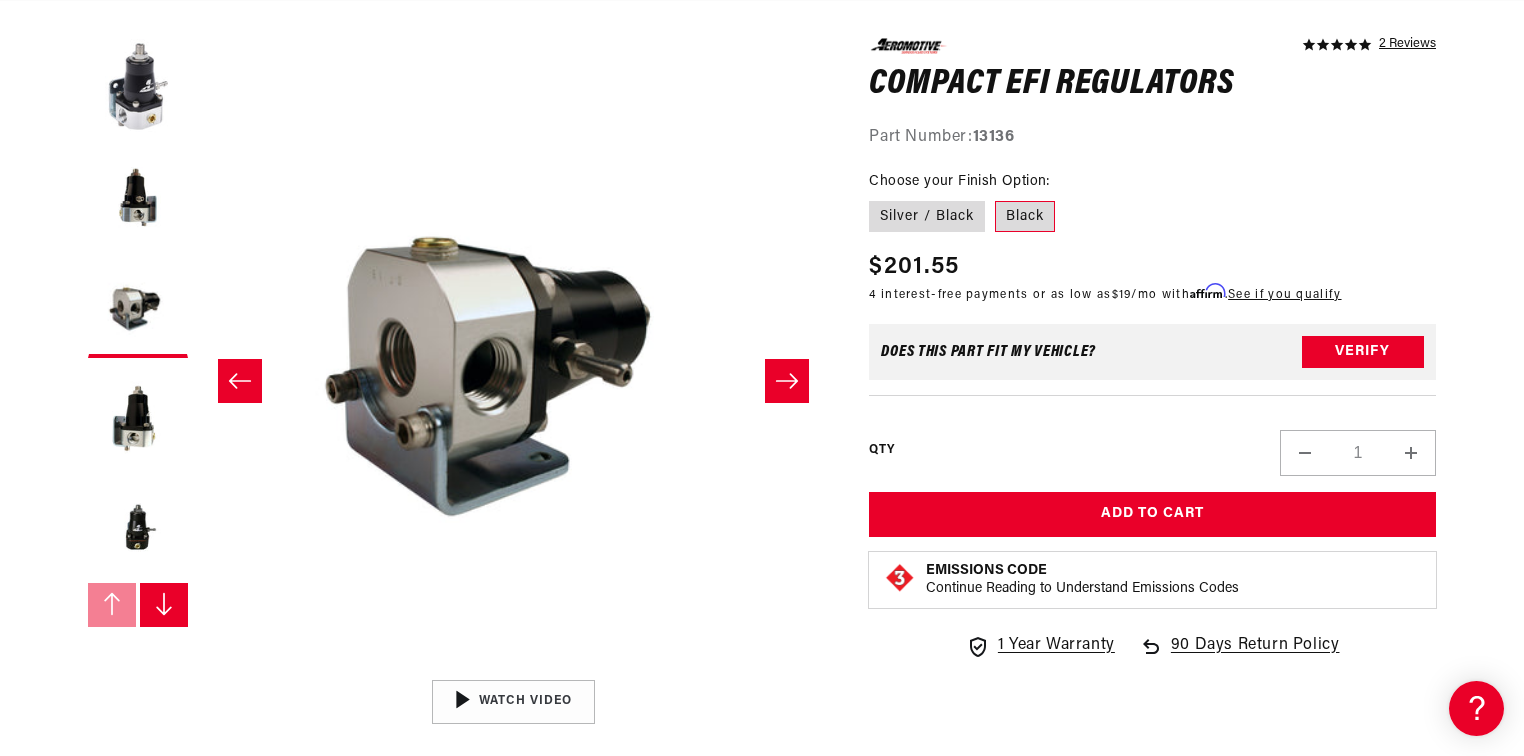 scroll, scrollTop: 0, scrollLeft: 1263, axis: horizontal 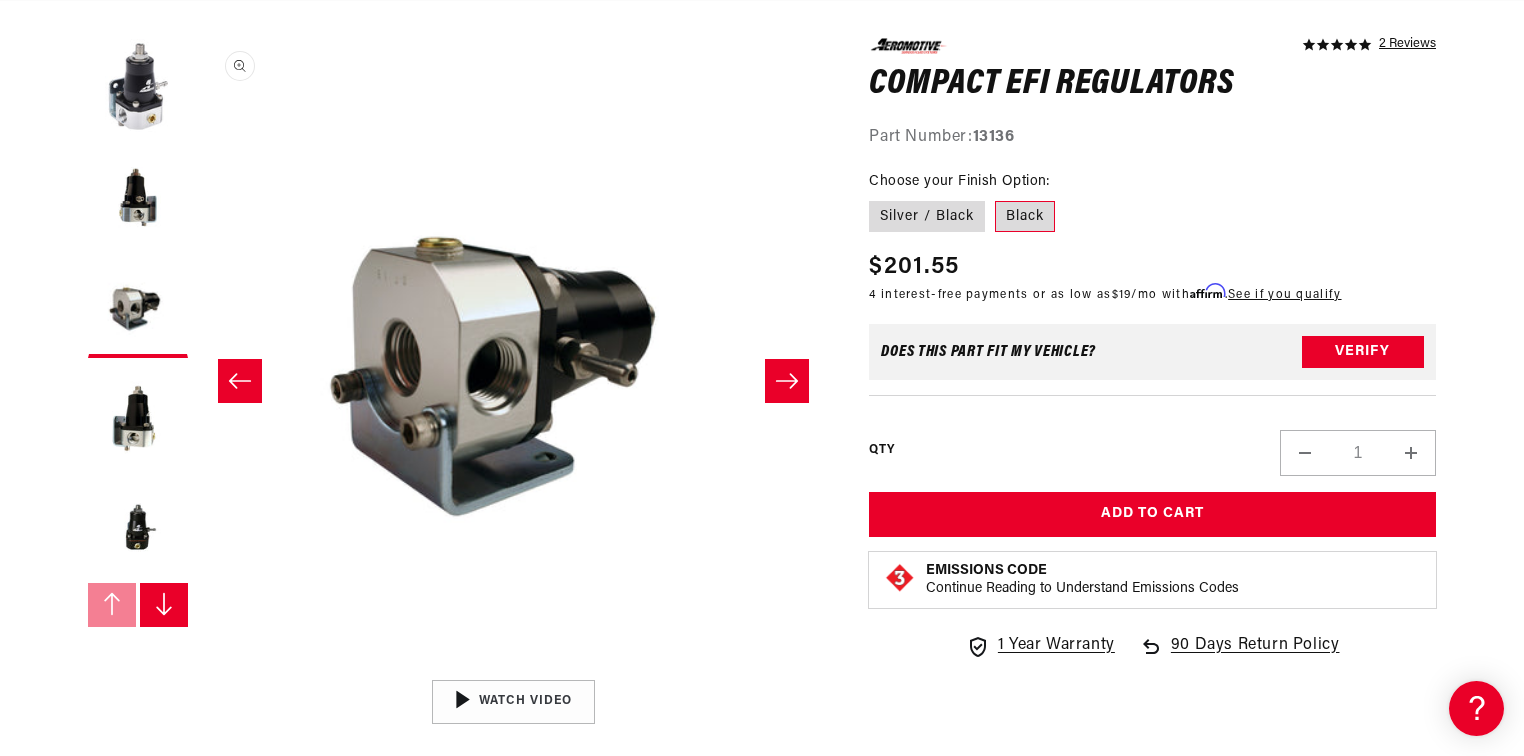click on "Open media 3 in modal" at bounding box center [198, 670] 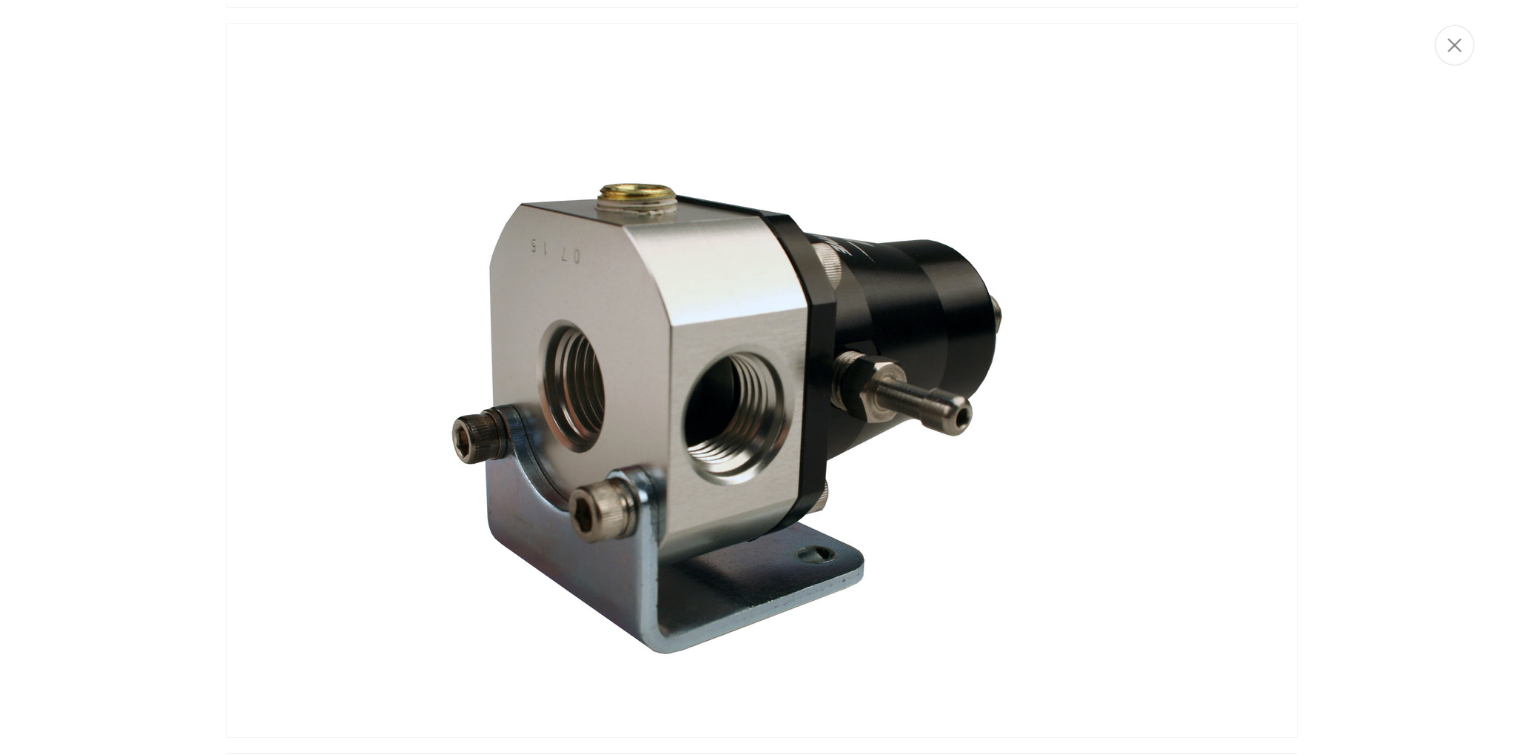 scroll, scrollTop: 3212, scrollLeft: 0, axis: vertical 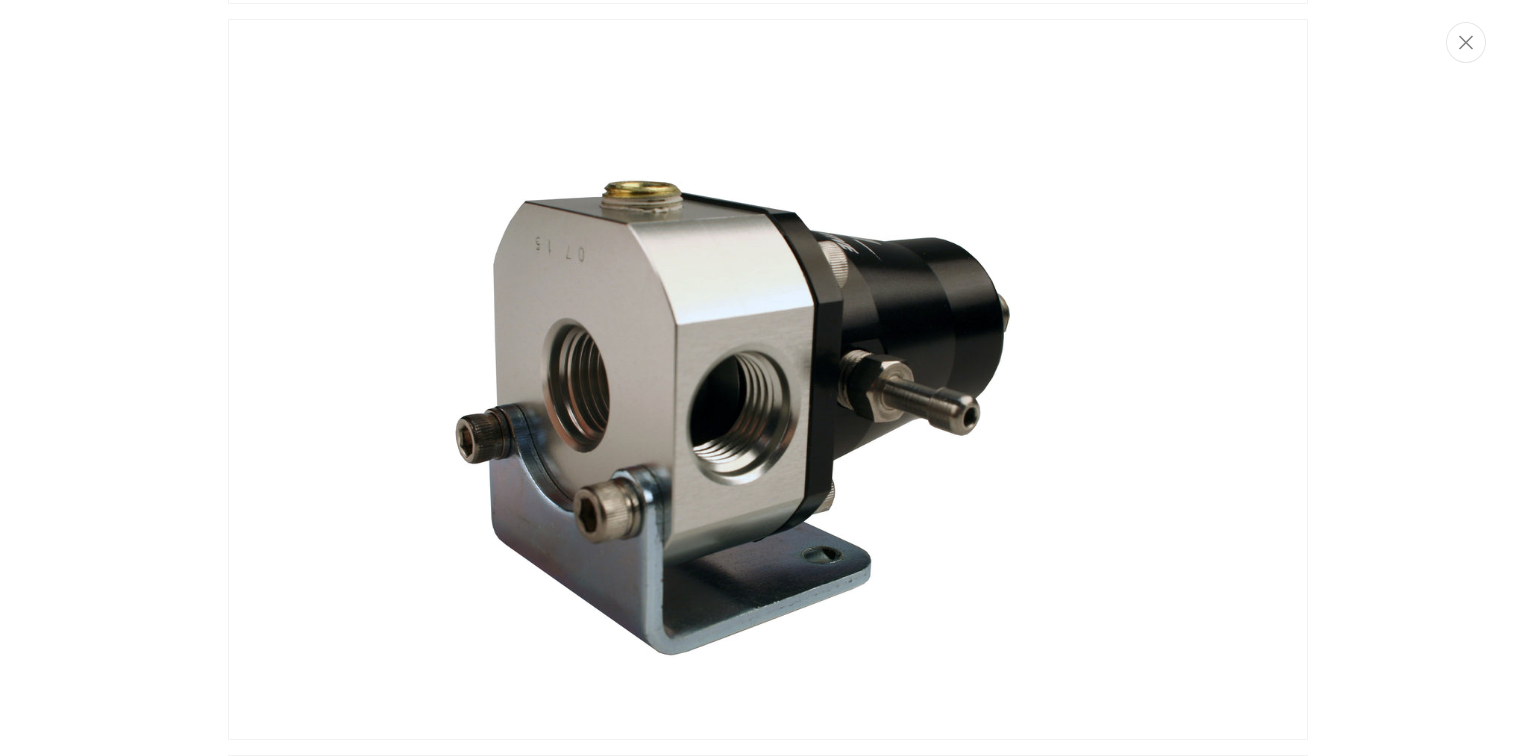 click at bounding box center [768, 378] 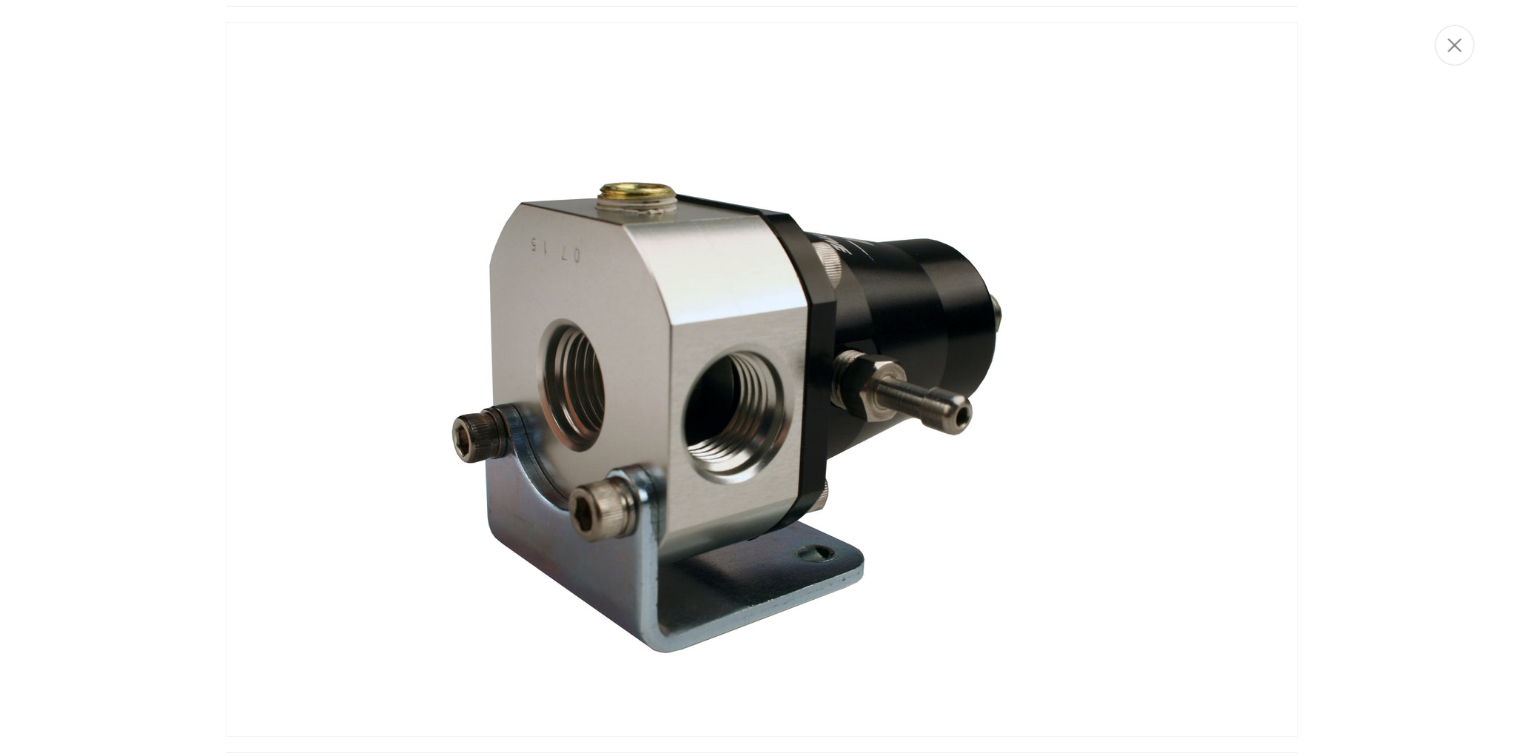 scroll, scrollTop: 0, scrollLeft: 1263, axis: horizontal 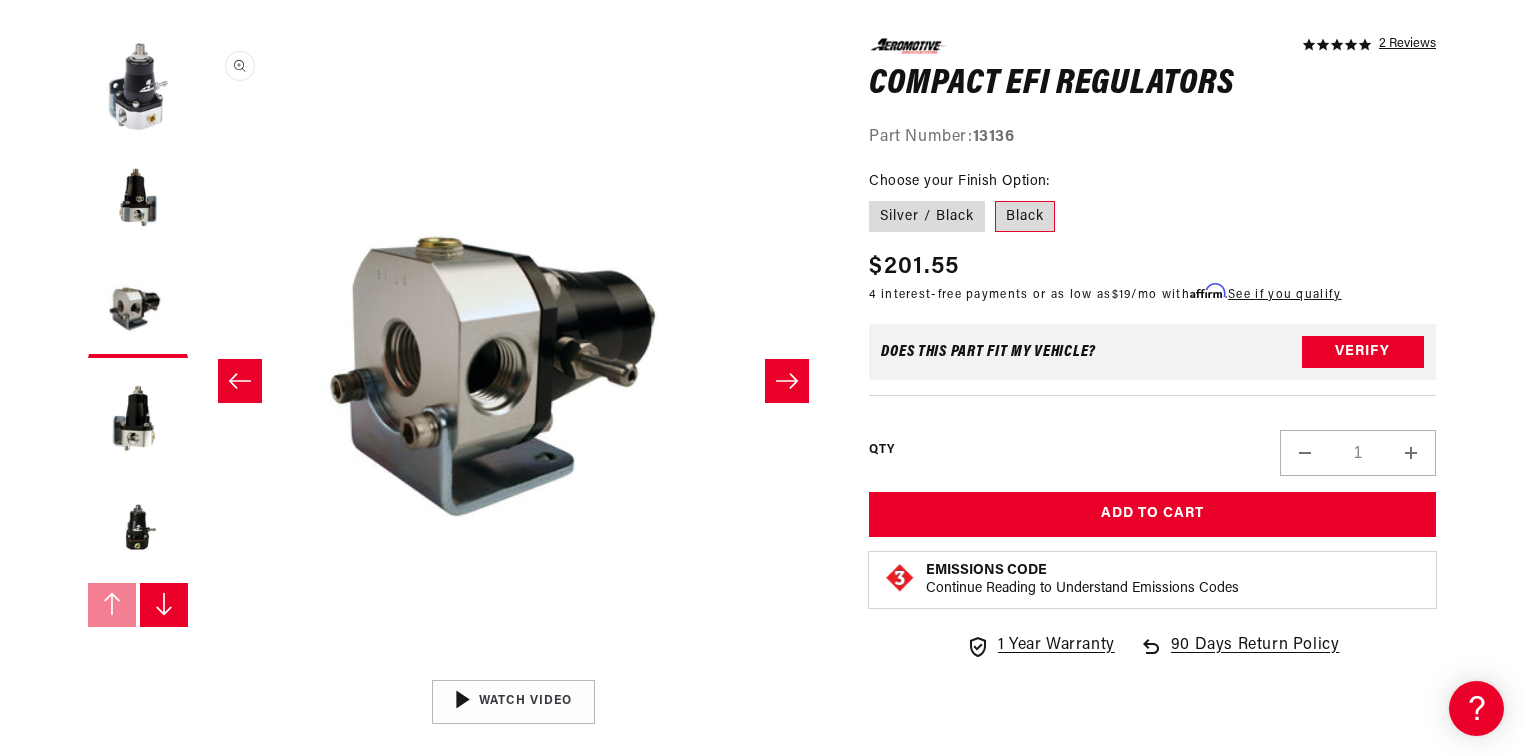 click on "Open media 3 in modal" at bounding box center [198, 670] 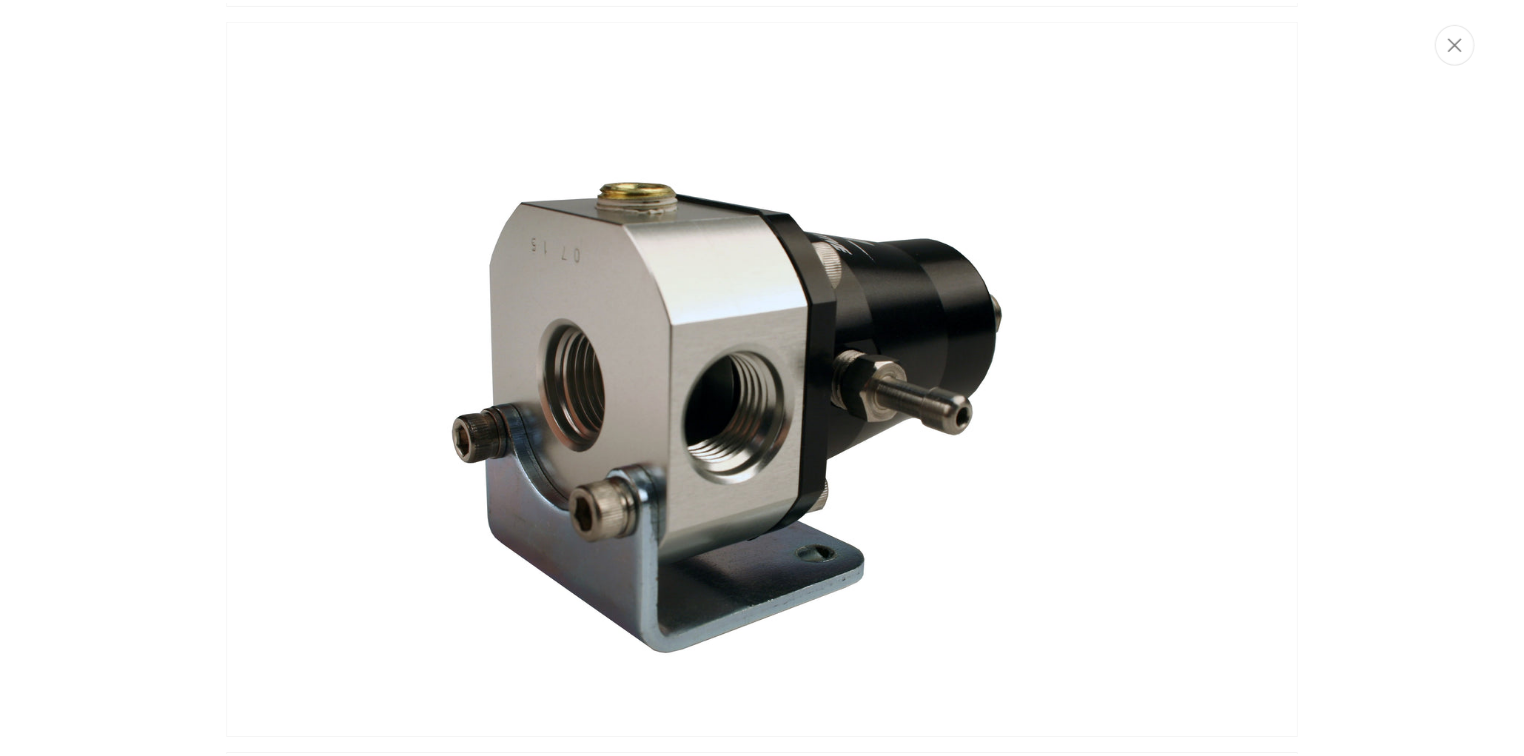scroll, scrollTop: 0, scrollLeft: 0, axis: both 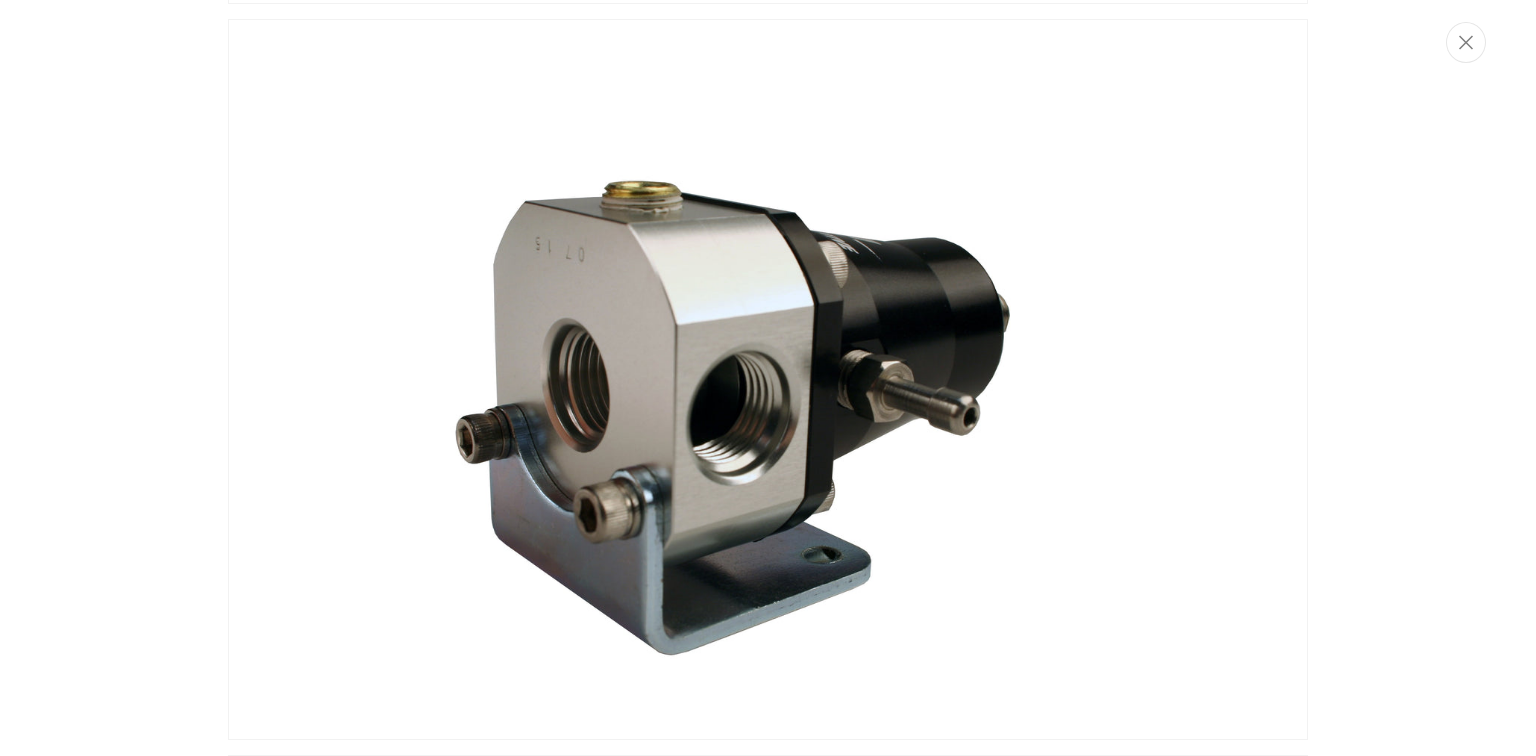 click at bounding box center [768, 378] 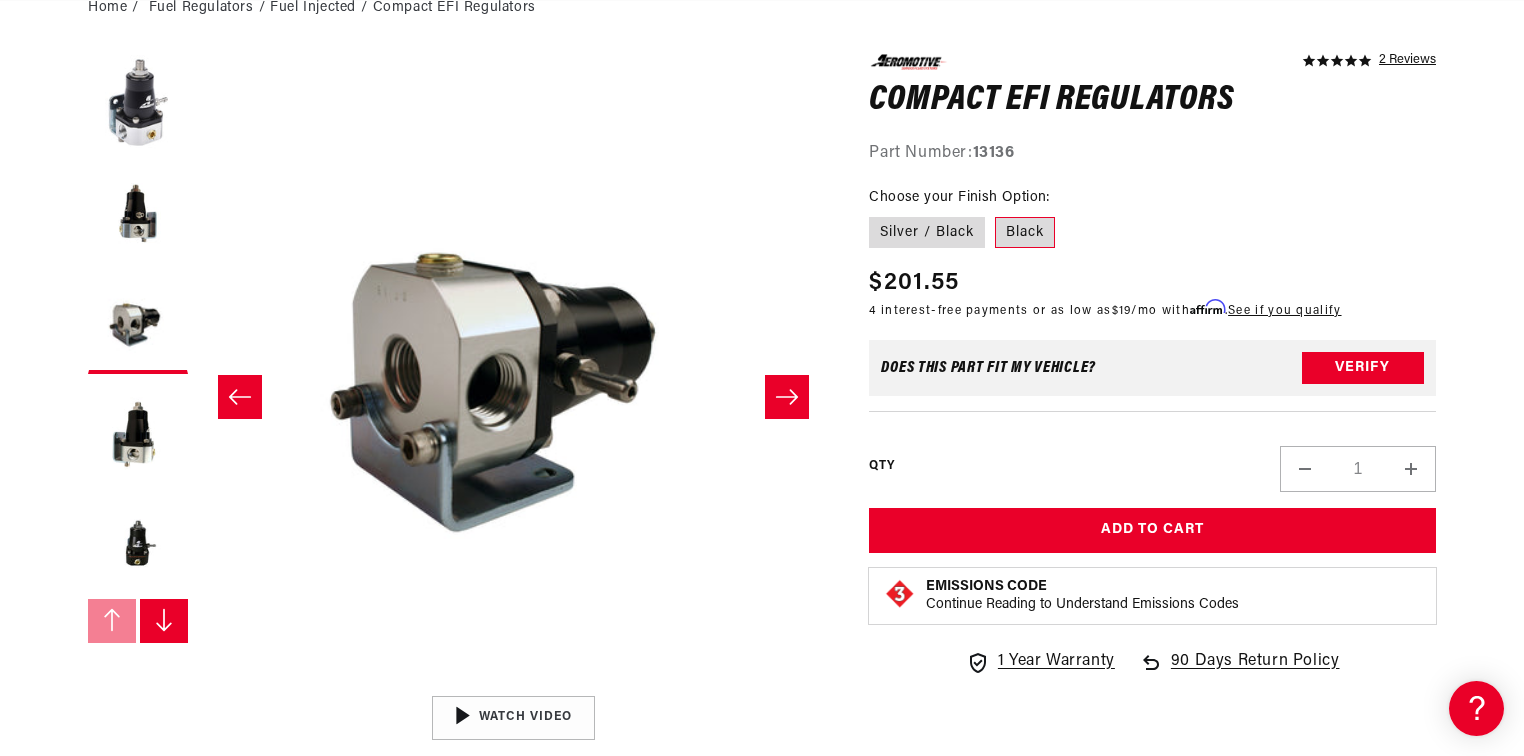 scroll, scrollTop: 240, scrollLeft: 0, axis: vertical 